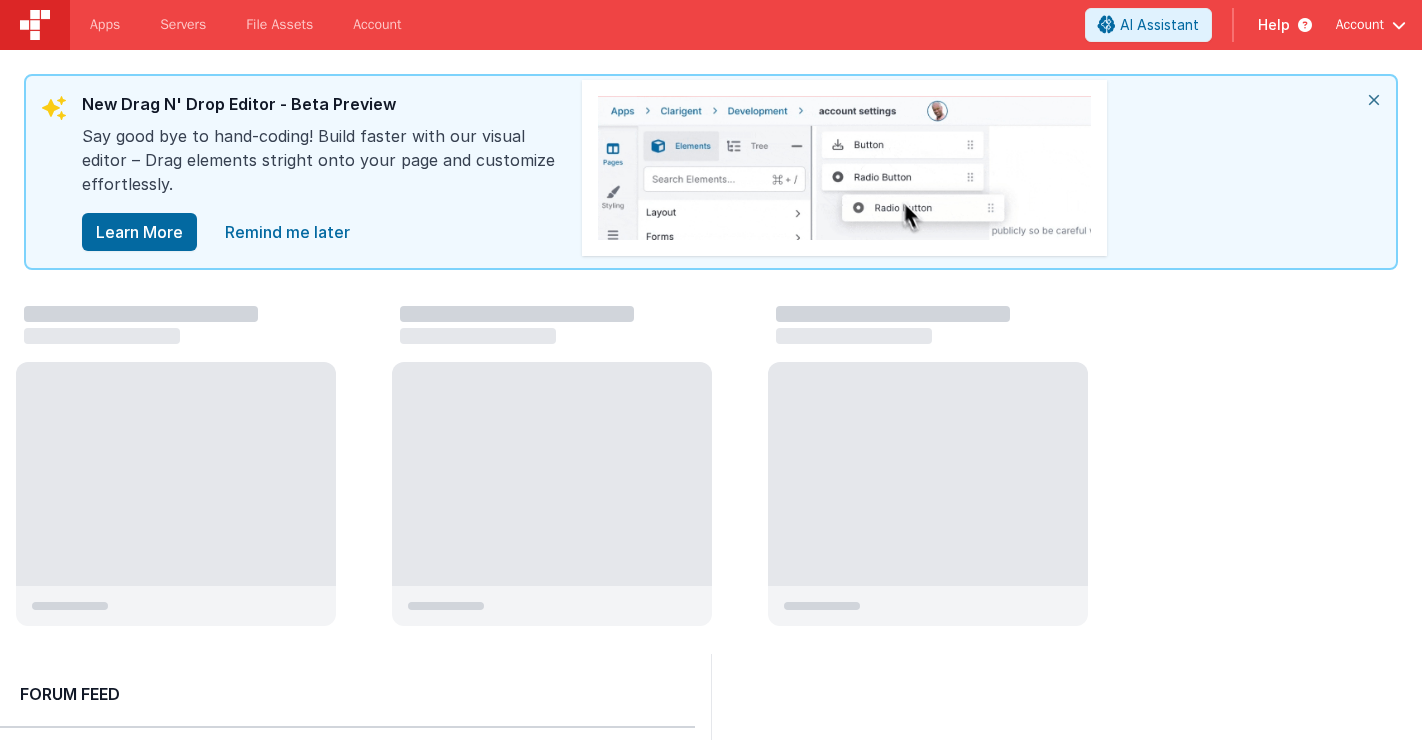 scroll, scrollTop: 0, scrollLeft: 0, axis: both 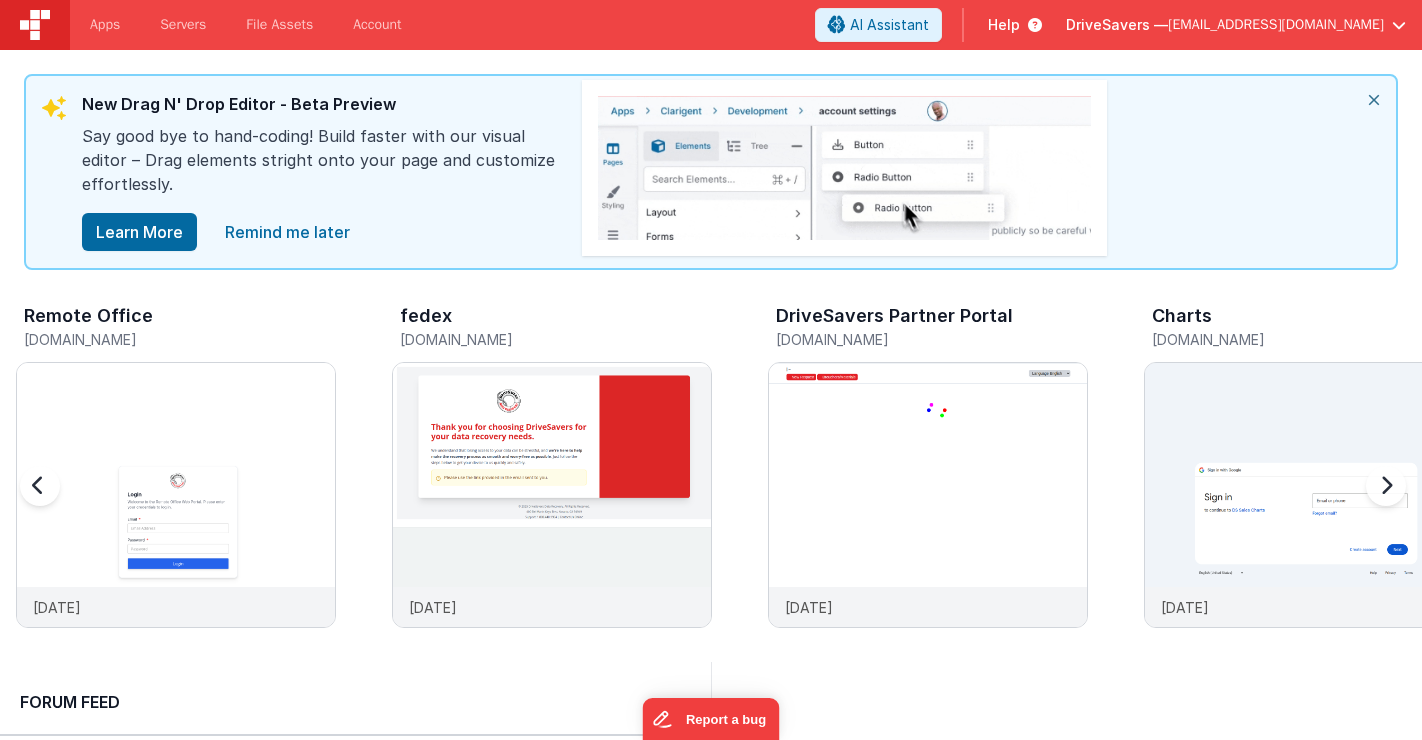 click on "Remote Office" at bounding box center [88, 316] 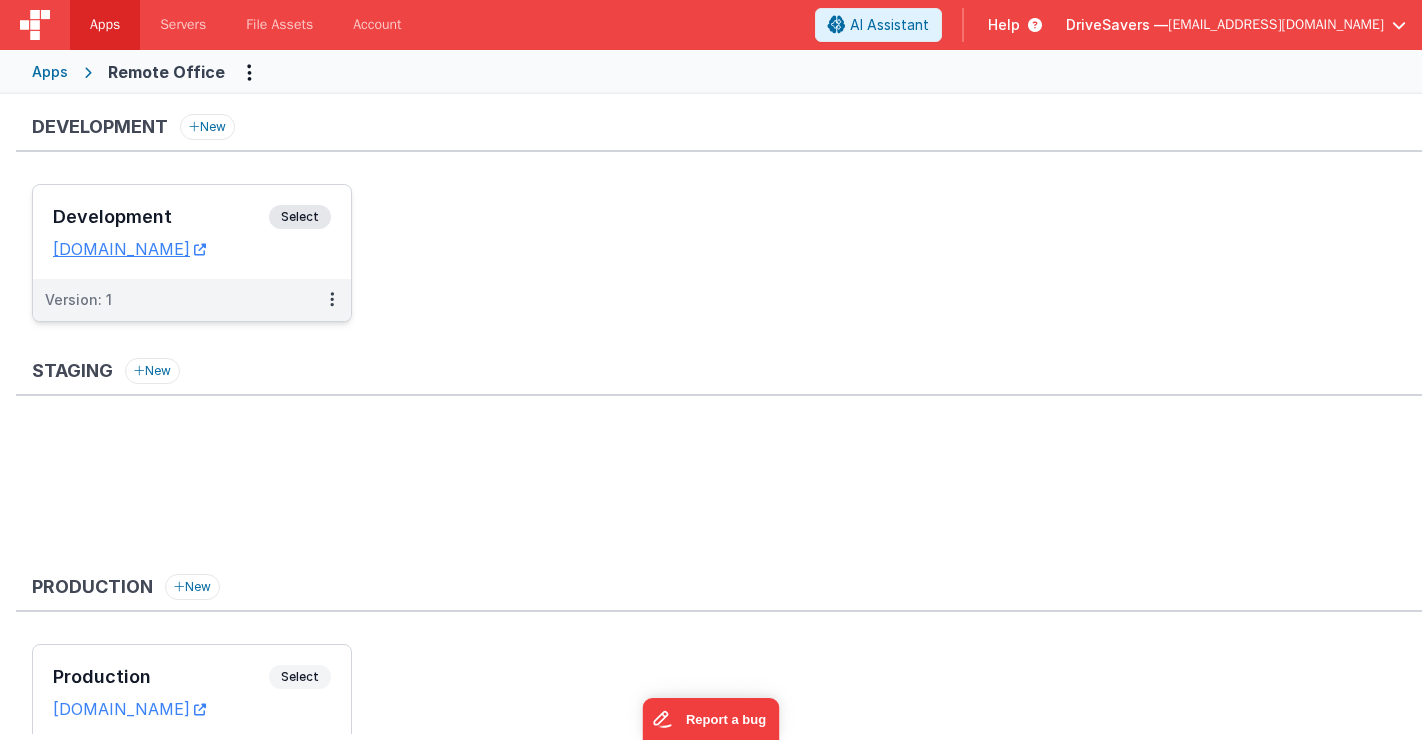 click on "Select" at bounding box center [300, 217] 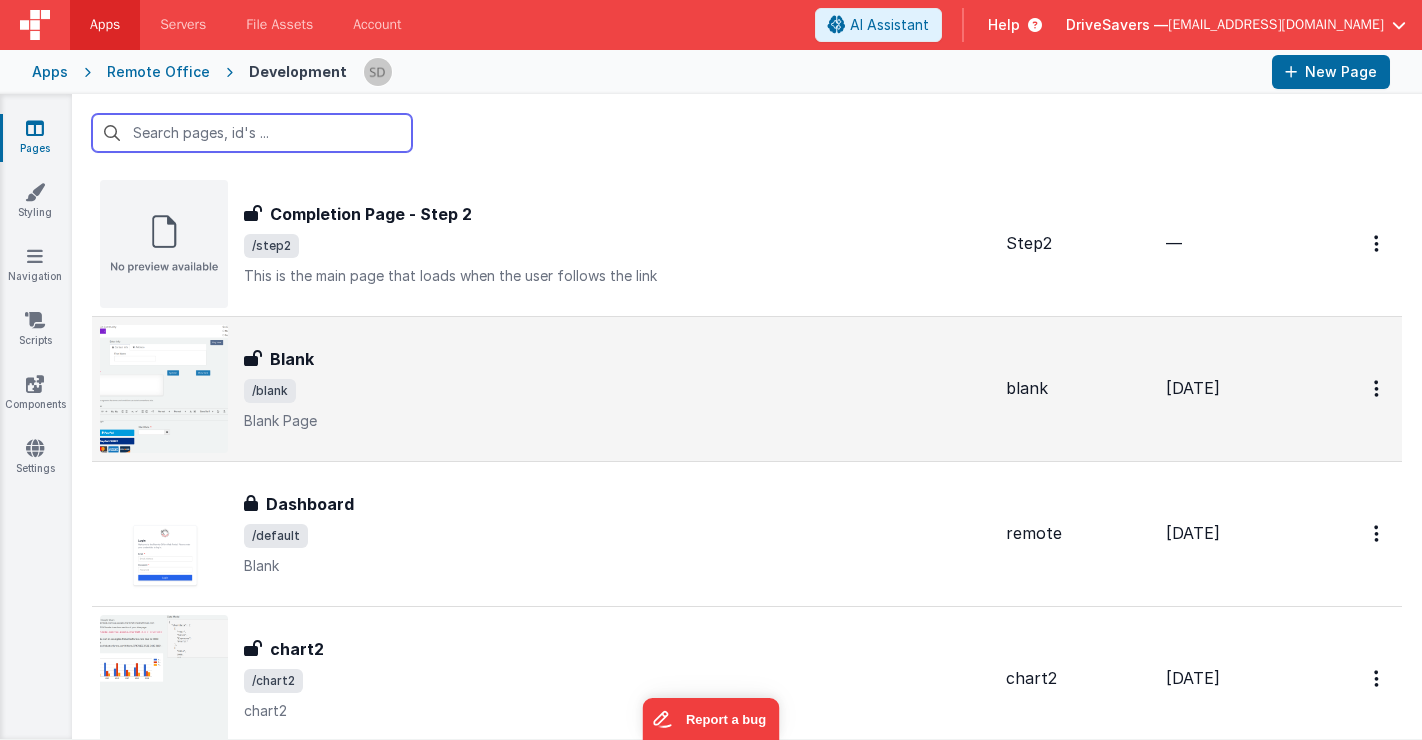 scroll, scrollTop: 390, scrollLeft: 0, axis: vertical 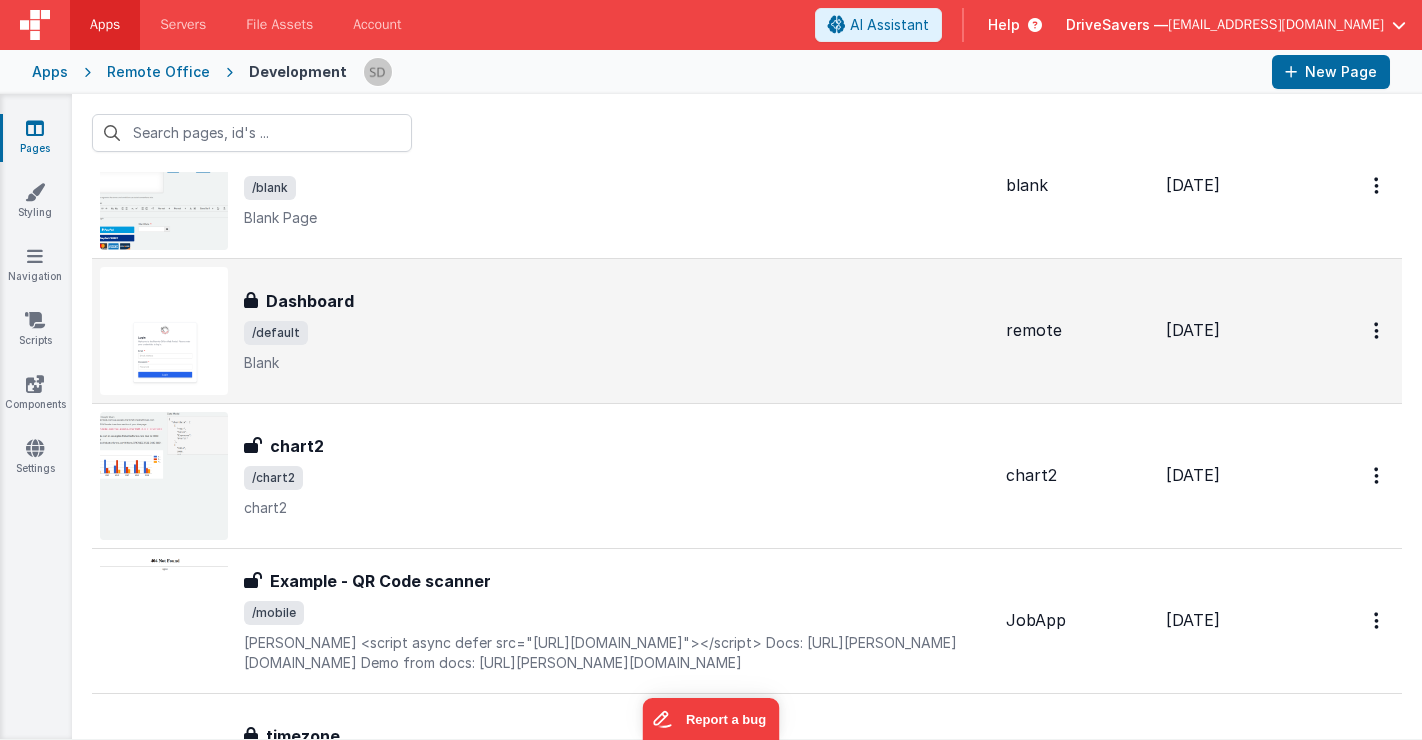 click on "Dashboard" at bounding box center (310, 301) 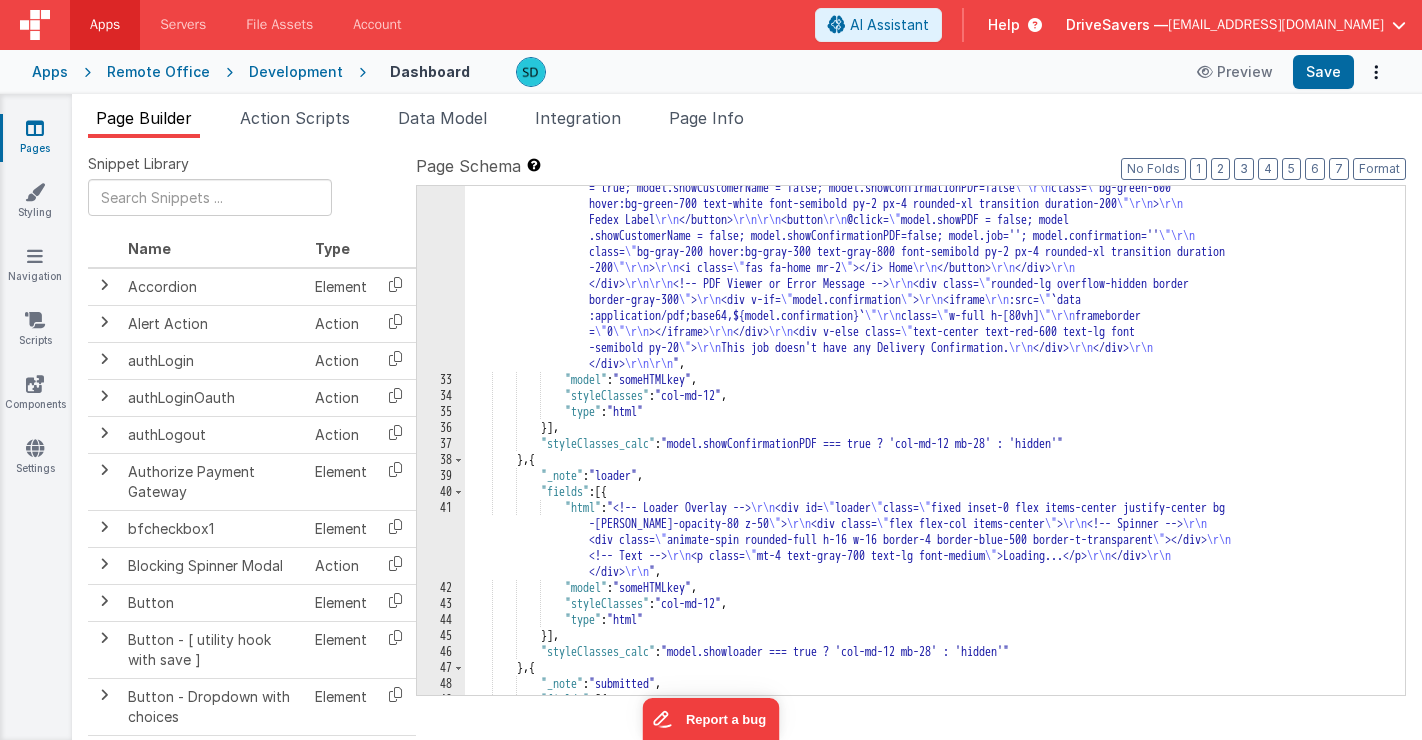 scroll, scrollTop: 1647, scrollLeft: 0, axis: vertical 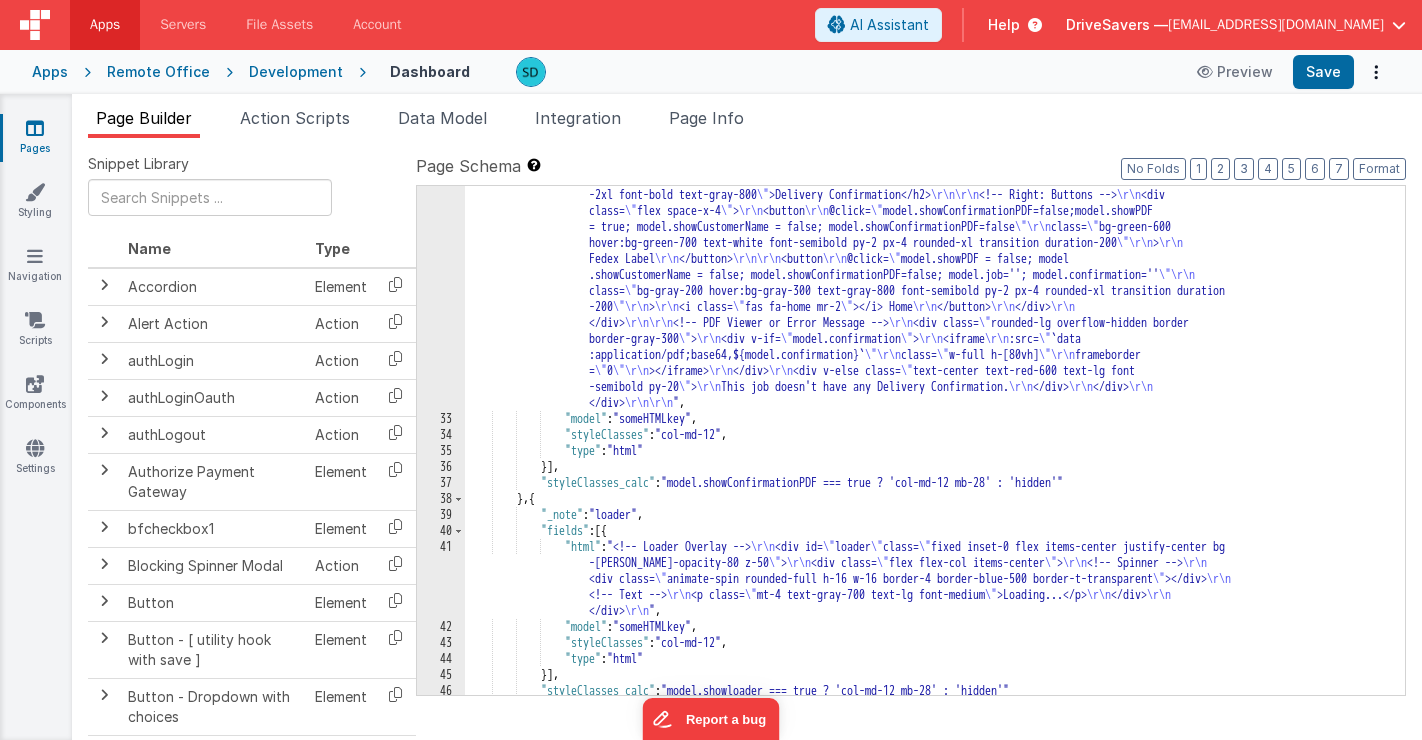 click on "32" at bounding box center [441, 283] 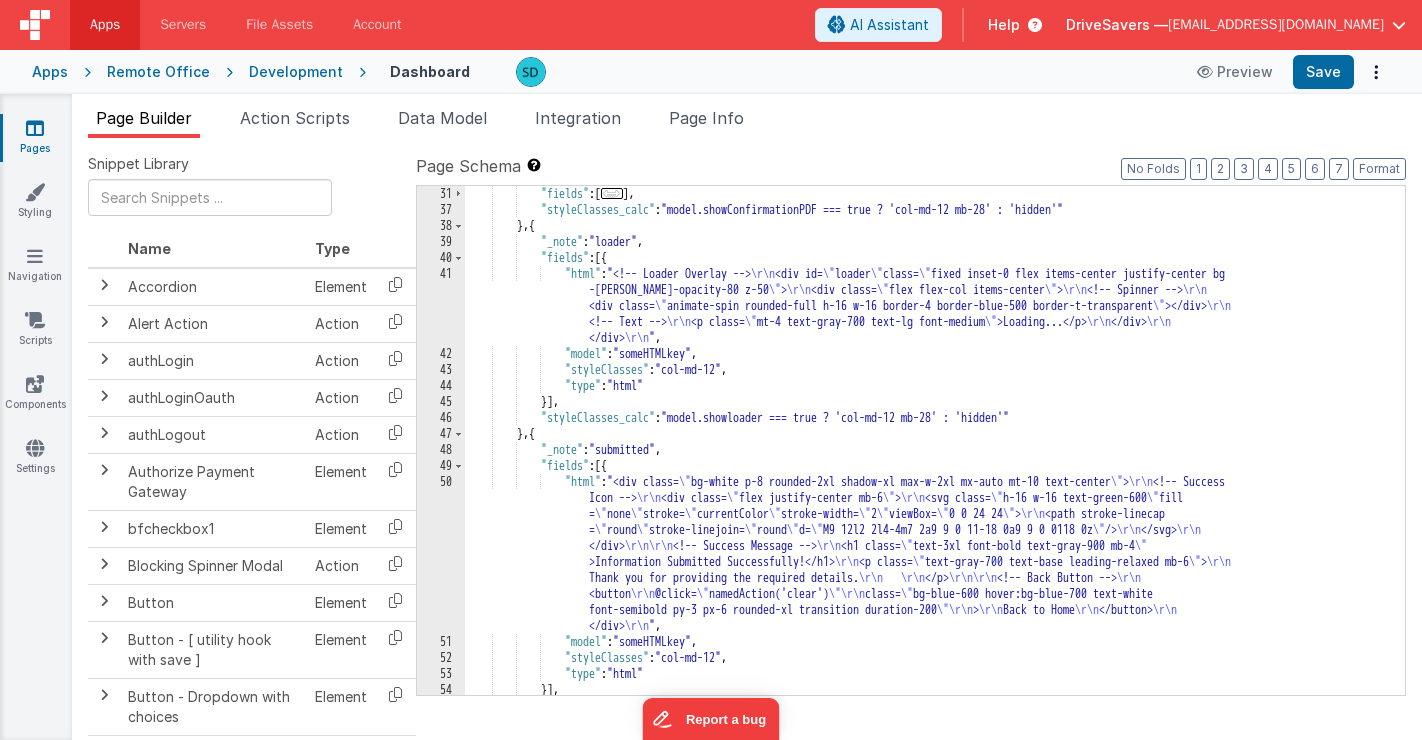 click on "50" at bounding box center [441, 554] 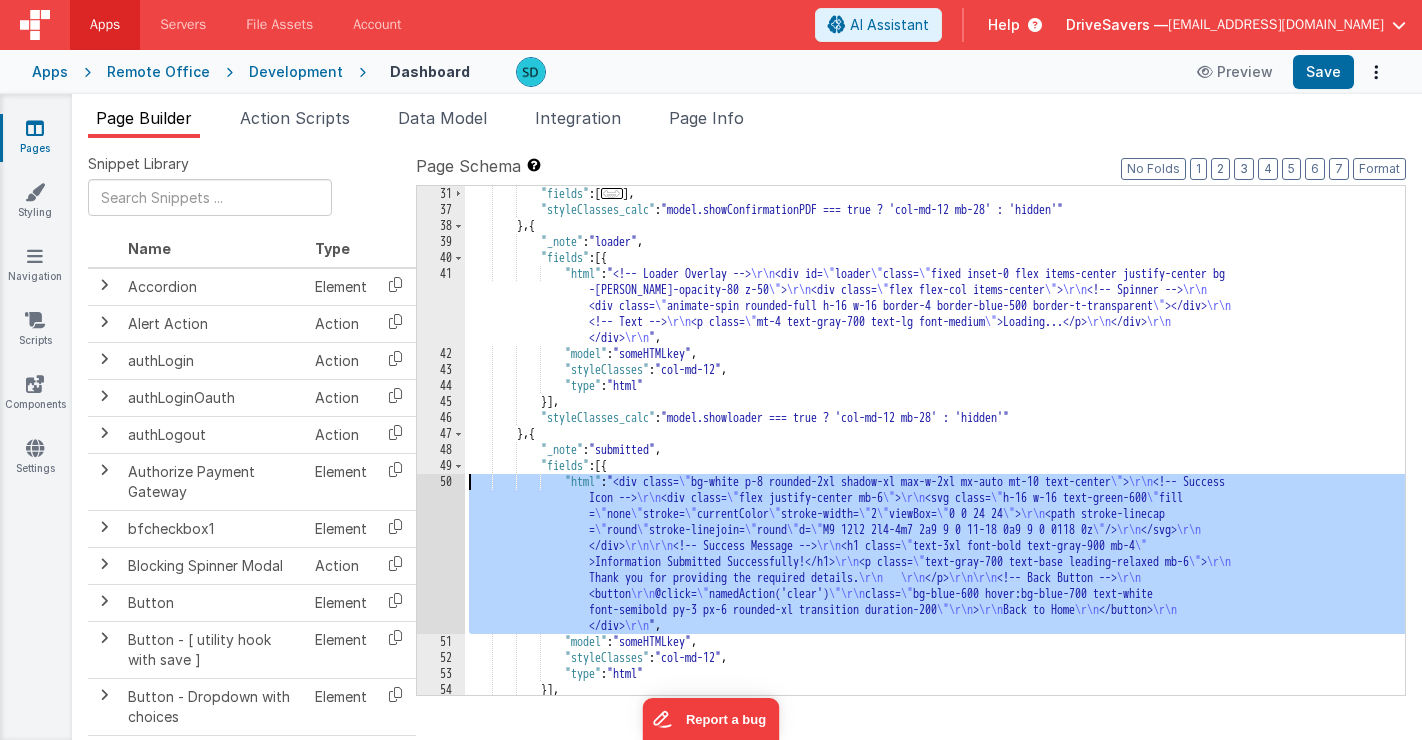 click on "50" at bounding box center (441, 554) 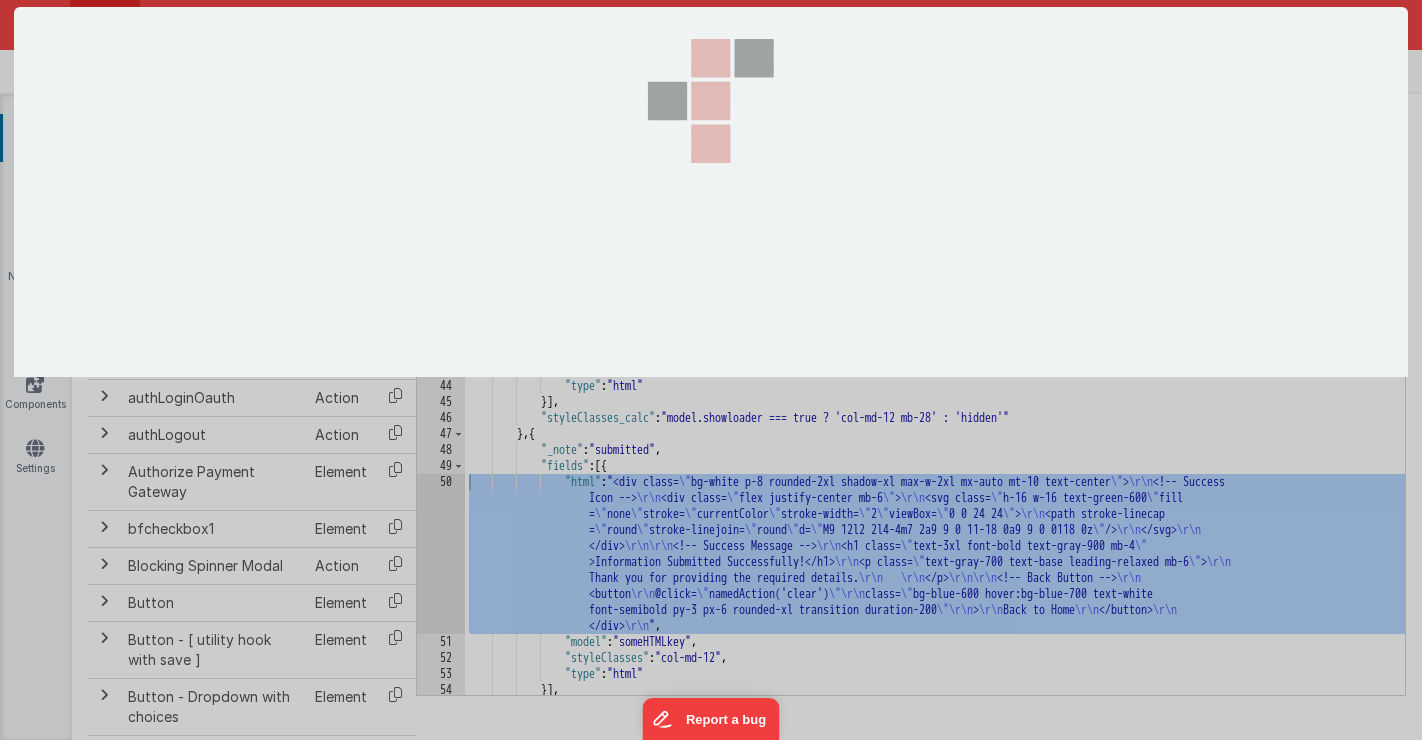 click at bounding box center [711, 369] 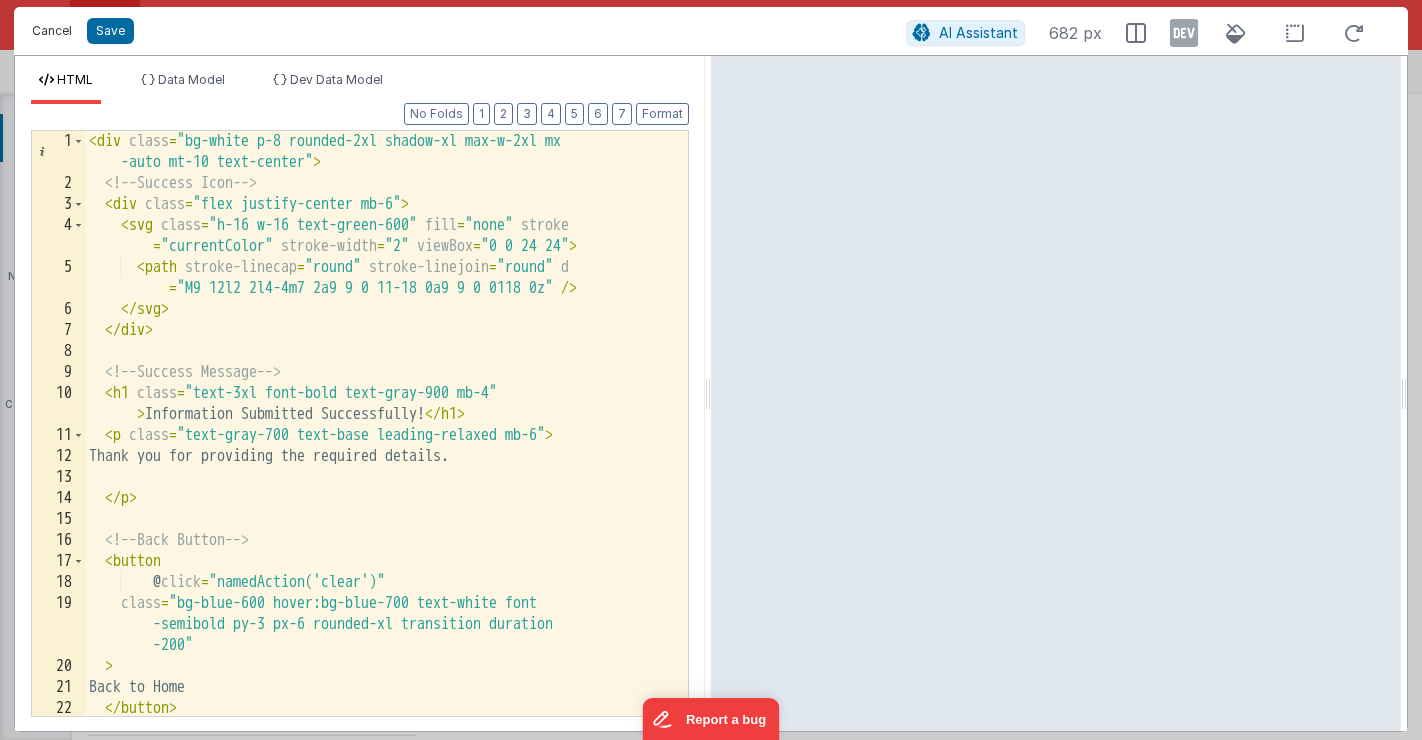 click on "Cancel" at bounding box center (52, 31) 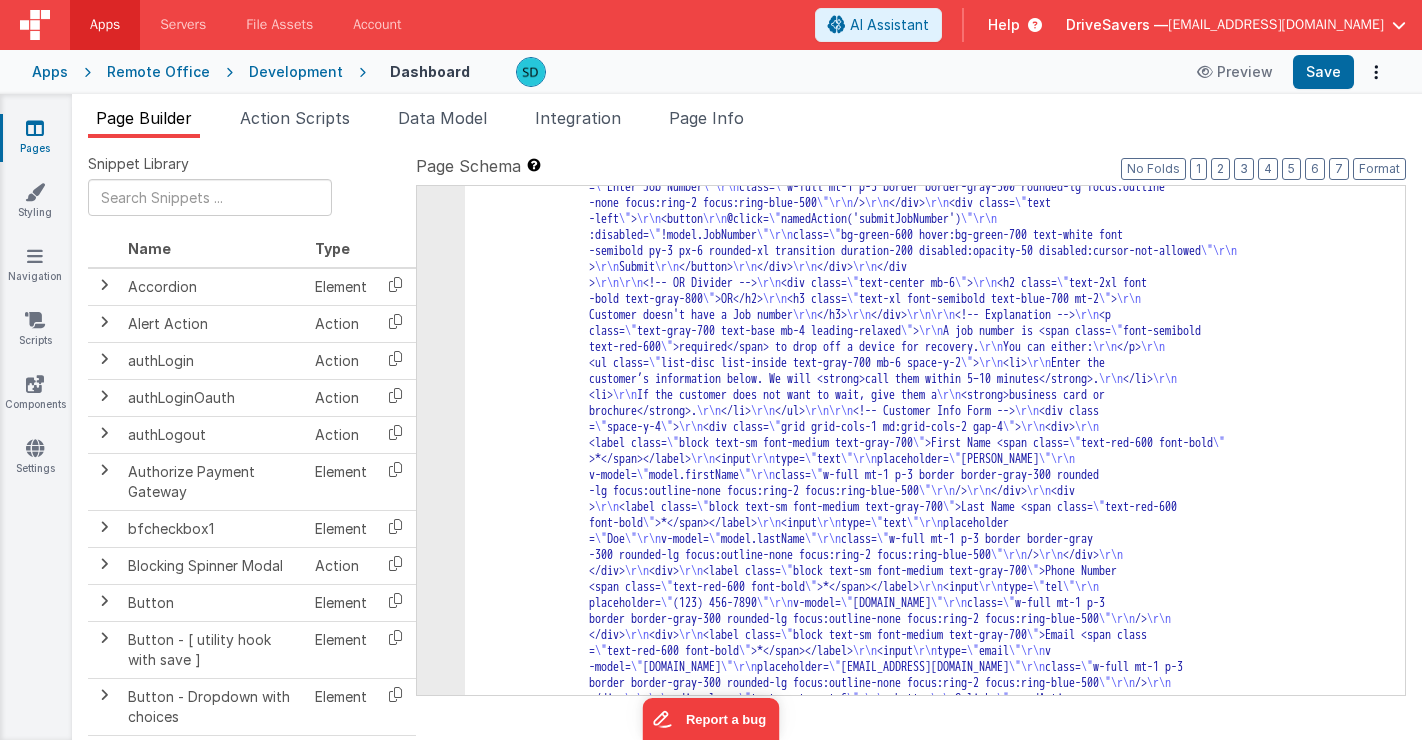 scroll, scrollTop: 199, scrollLeft: 0, axis: vertical 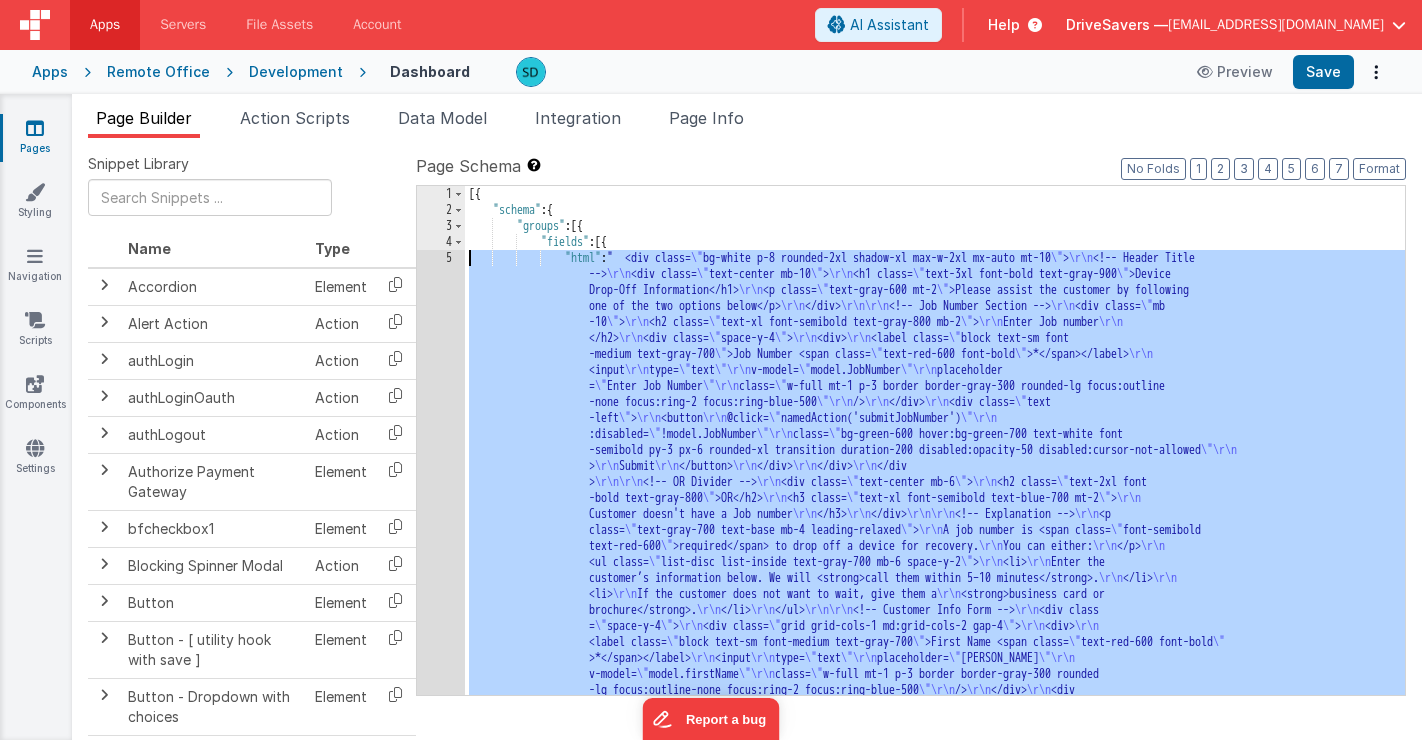 click on "5" at bounding box center [441, 610] 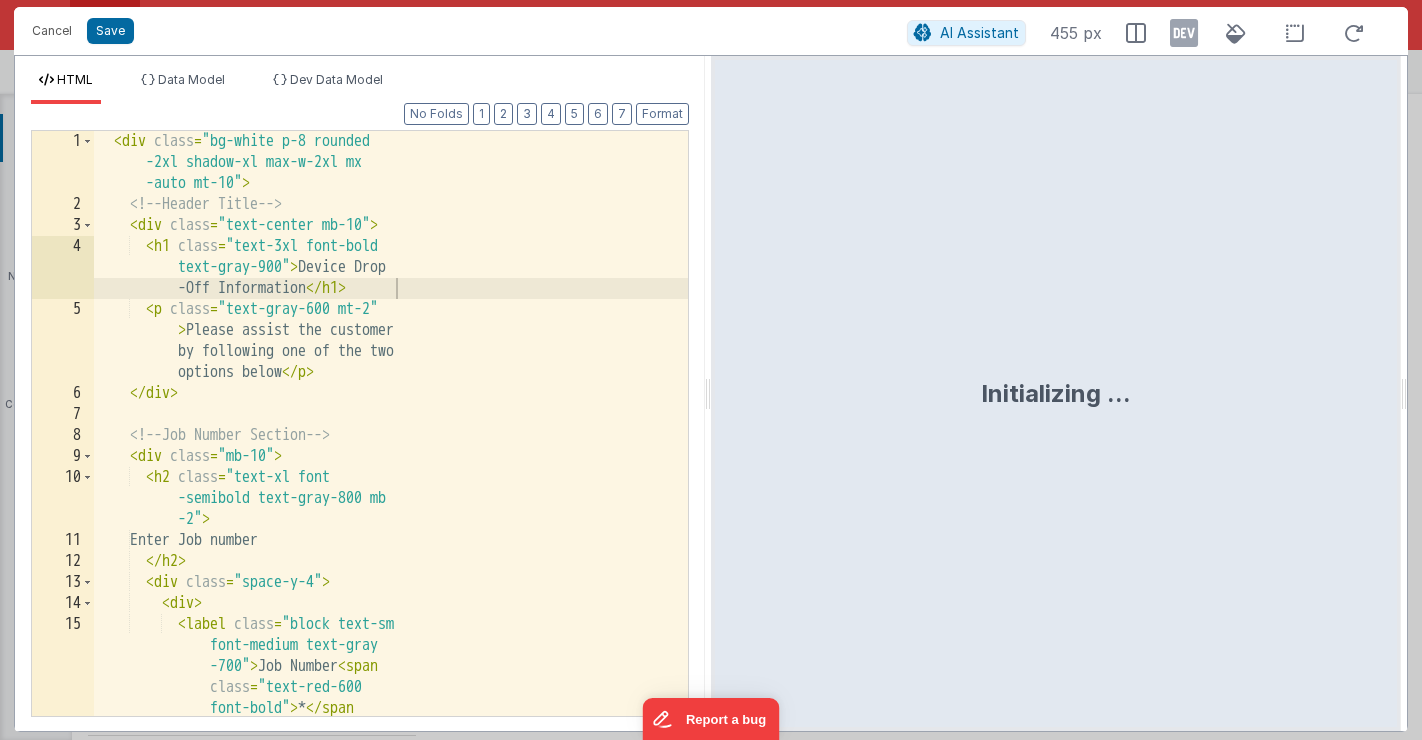 click on "1 2 3 4 5 6 7 8 9 10 11 12 13 14 15    < div   class = "bg-white p-8 rounded        -2xl shadow-xl max-w-2xl mx        -auto mt-10" >      <!--  Header Title  -->      < div   class = "text-center mb-10" >         < h1   class = "text-3xl font-bold             text-gray-900" > Device Drop            -Off Information </ h1 >         < p   class = "text-gray-600 mt-2"            > Please assist the customer             by following one of the two             options below </ p >      </ div >      <!--  Job Number Section  -->      < div   class = "mb-10" >         < h2   class = "text-xl font            -semibold text-gray-800 mb            -2" >          Enter Job number         </ h2 >         < div   class = "space-y-4" >           < div >              < label   class = "block text-sm                 font-medium text-gray                -700" > Job Number  < span                  class" at bounding box center [360, 423] 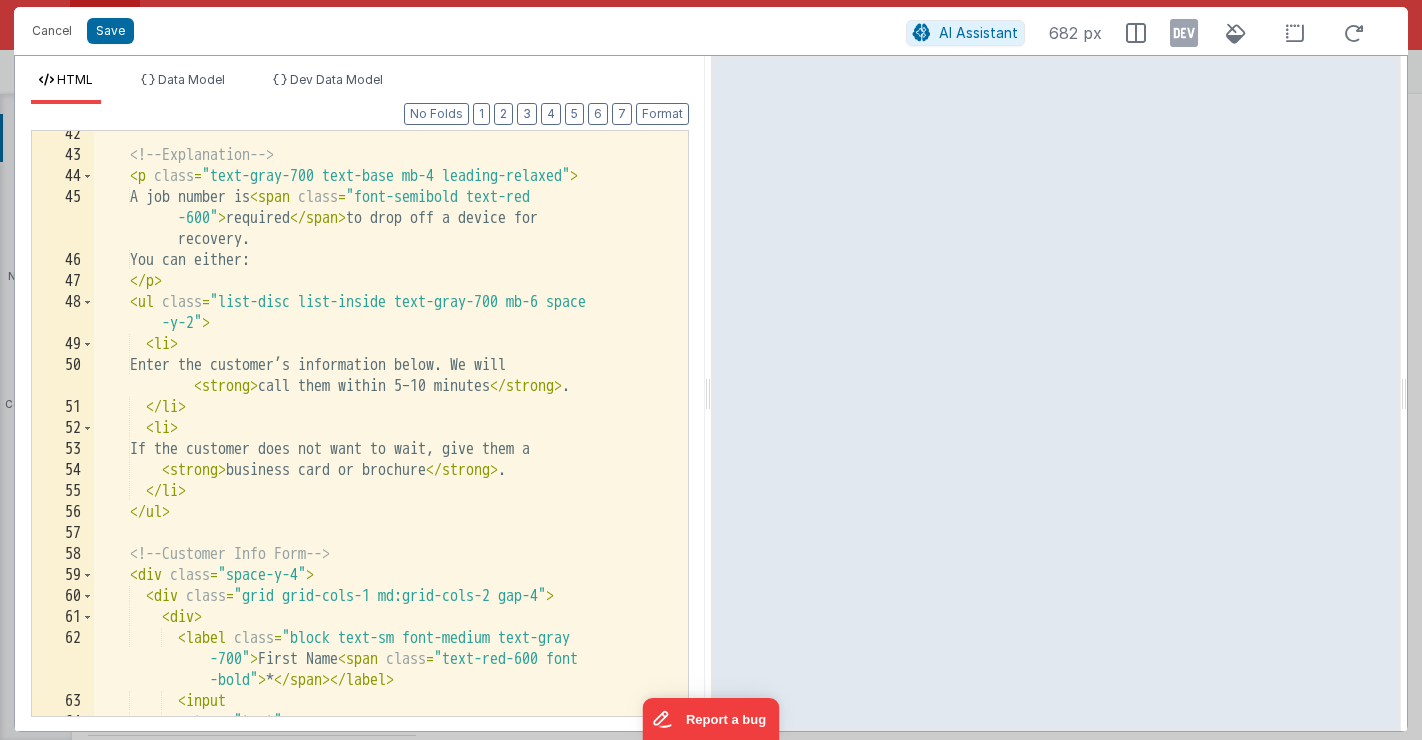 scroll, scrollTop: 1221, scrollLeft: 0, axis: vertical 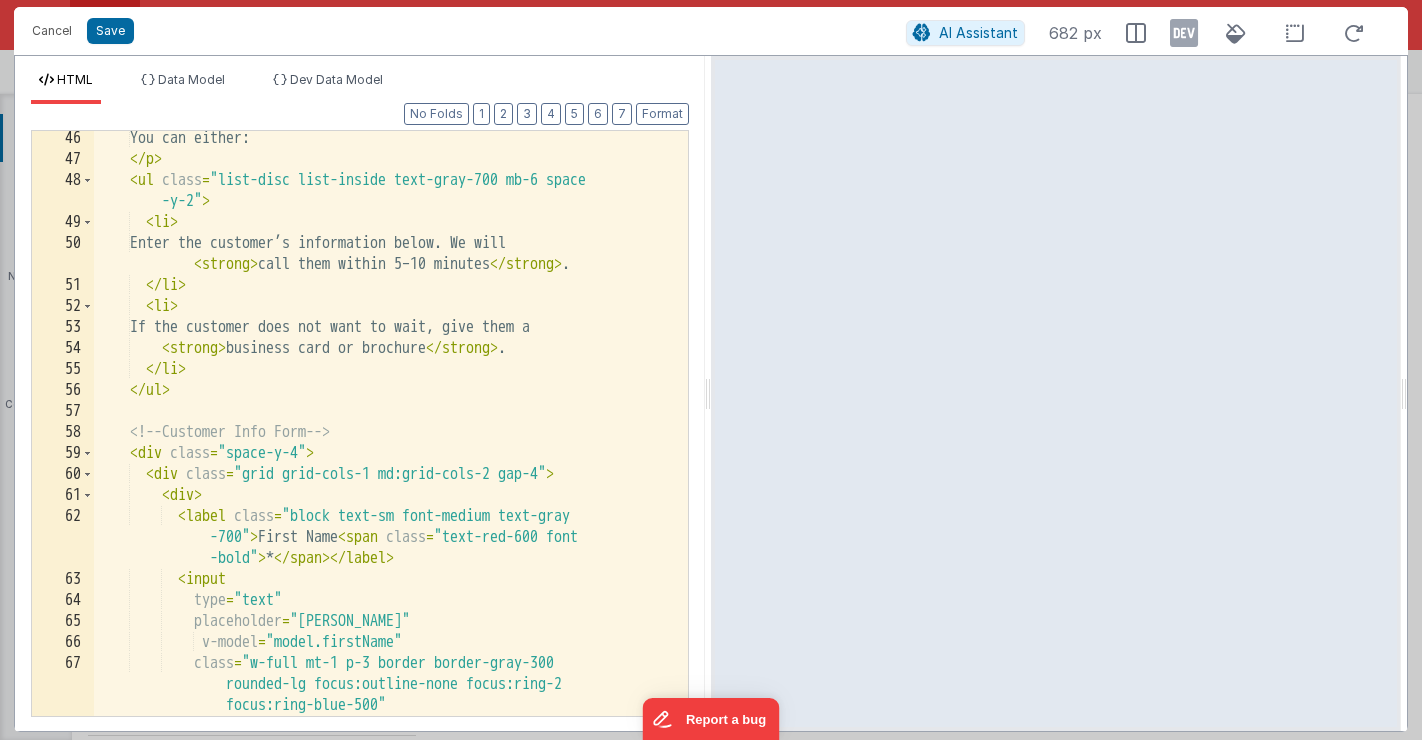 click on "You can either:      </ p >      < ul   class = "list-disc list-inside text-gray-700 mb-6 space          -y-2" >         < li >          Enter the customer’s information below. We will               < strong > call them within 5–10 minutes </ strong > .         </ li >         < li >          If the customer does not want to wait, give them a            < strong > business card or brochure </ strong > .         </ li >      </ ul >      <!--  Customer Info Form  -->      < div   class = "space-y-4" >         < div   class = "grid grid-cols-1 md:grid-cols-2 gap-4" >           < div >              < label   class = "block text-sm font-medium text-gray                -700" > First Name  < span   class = "text-red-600 font                -bold" > * </ span > </ label >              < input                type = "text"                placeholder = "[PERSON_NAME]"                  v-model = "model.firstName"                class =" at bounding box center (391, 441) 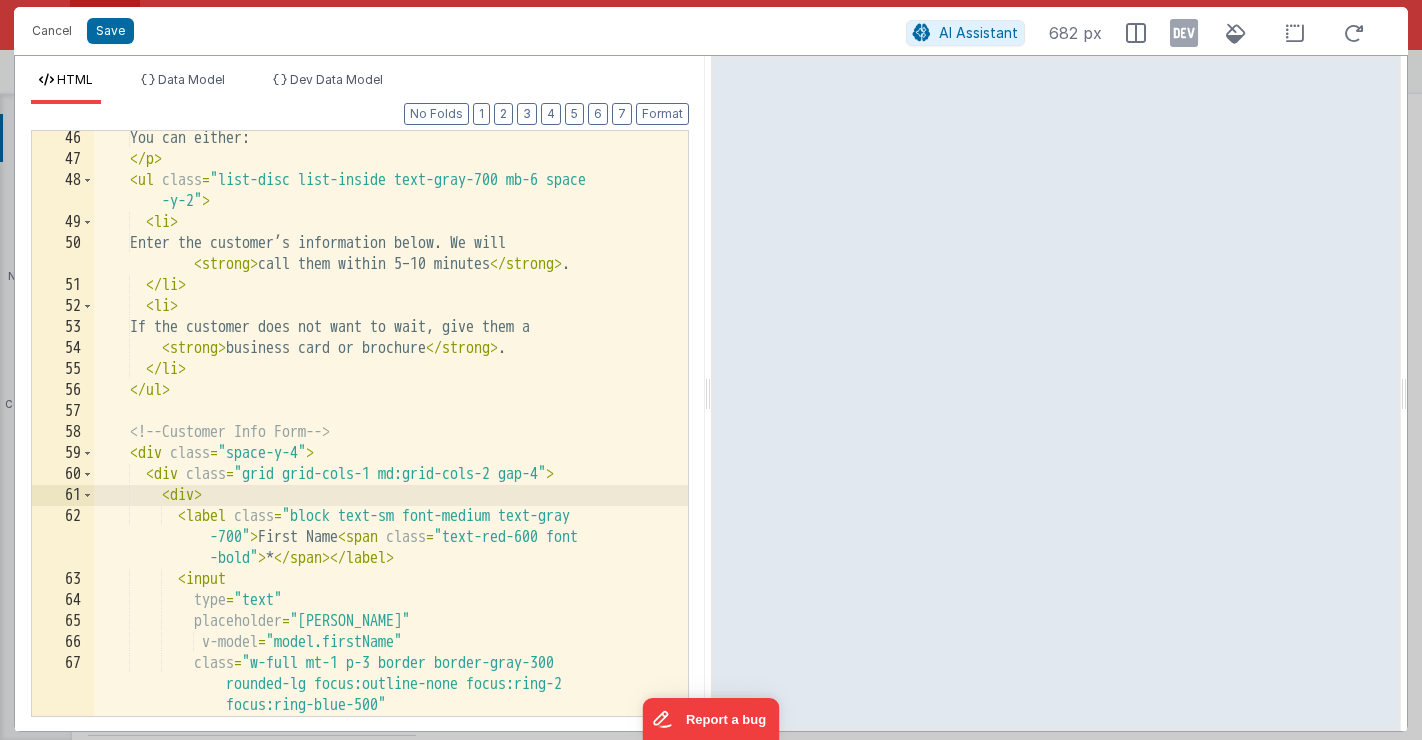 click on "You can either:      </ p >      < ul   class = "list-disc list-inside text-gray-700 mb-6 space          -y-2" >         < li >          Enter the customer’s information below. We will               < strong > call them within 5–10 minutes </ strong > .         </ li >         < li >          If the customer does not want to wait, give them a            < strong > business card or brochure </ strong > .         </ li >      </ ul >      <!--  Customer Info Form  -->      < div   class = "space-y-4" >         < div   class = "grid grid-cols-1 md:grid-cols-2 gap-4" >           < div >              < label   class = "block text-sm font-medium text-gray                -700" > First Name  < span   class = "text-red-600 font                -bold" > * </ span > </ label >              < input                type = "text"                placeholder = "[PERSON_NAME]"                  v-model = "model.firstName"                class =" at bounding box center [391, 441] 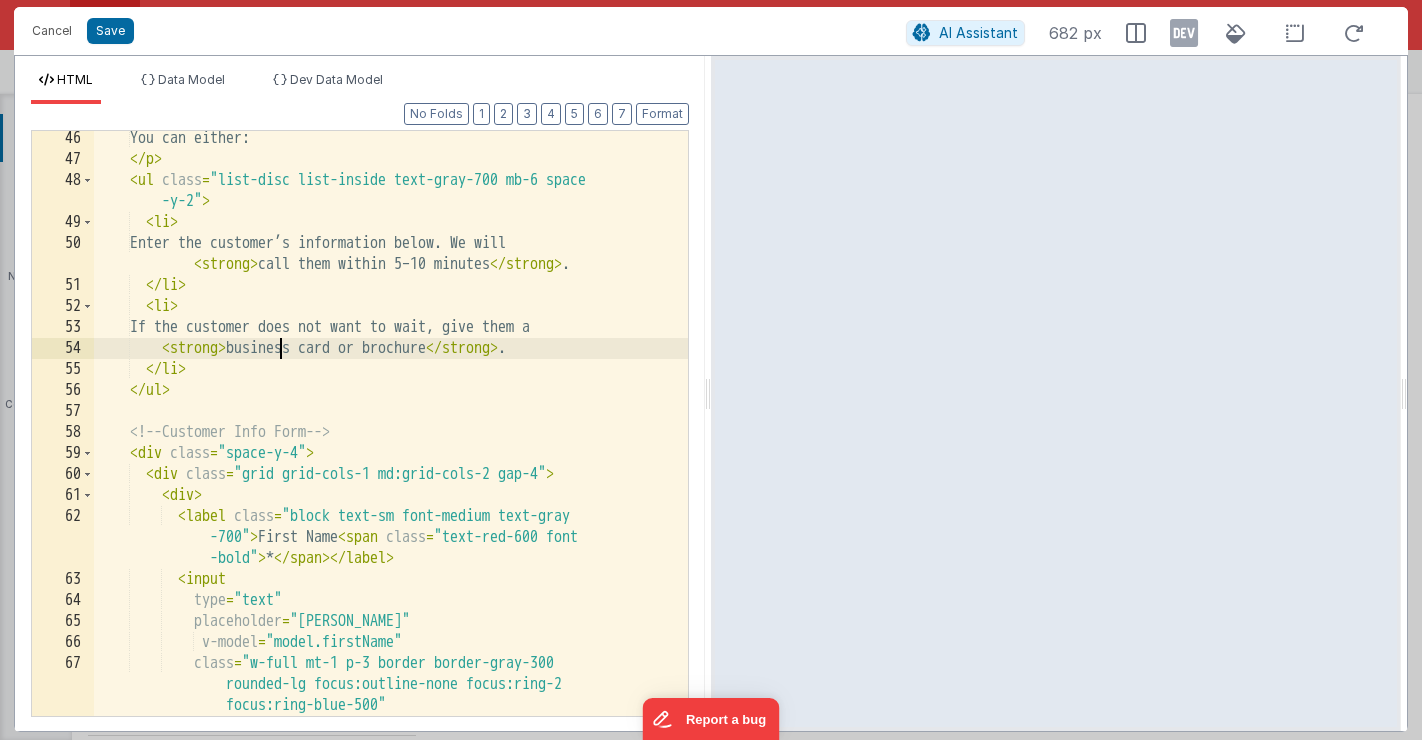 click on "You can either:      </ p >      < ul   class = "list-disc list-inside text-gray-700 mb-6 space          -y-2" >         < li >          Enter the customer’s information below. We will               < strong > call them within 5–10 minutes </ strong > .         </ li >         < li >          If the customer does not want to wait, give them a            < strong > business card or brochure </ strong > .         </ li >      </ ul >      <!--  Customer Info Form  -->      < div   class = "space-y-4" >         < div   class = "grid grid-cols-1 md:grid-cols-2 gap-4" >           < div >              < label   class = "block text-sm font-medium text-gray                -700" > First Name  < span   class = "text-red-600 font                -bold" > * </ span > </ label >              < input                type = "text"                placeholder = "[PERSON_NAME]"                  v-model = "model.firstName"                class =" at bounding box center (391, 441) 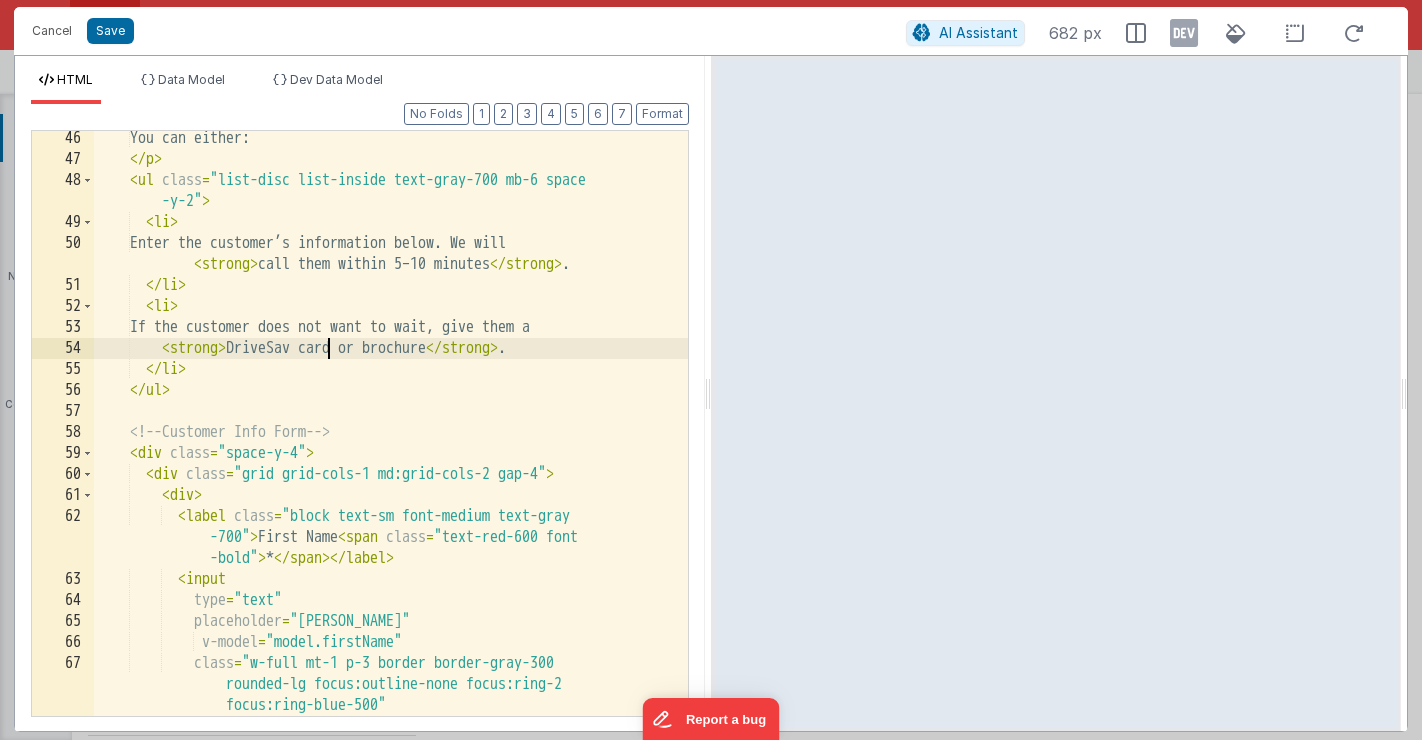 type 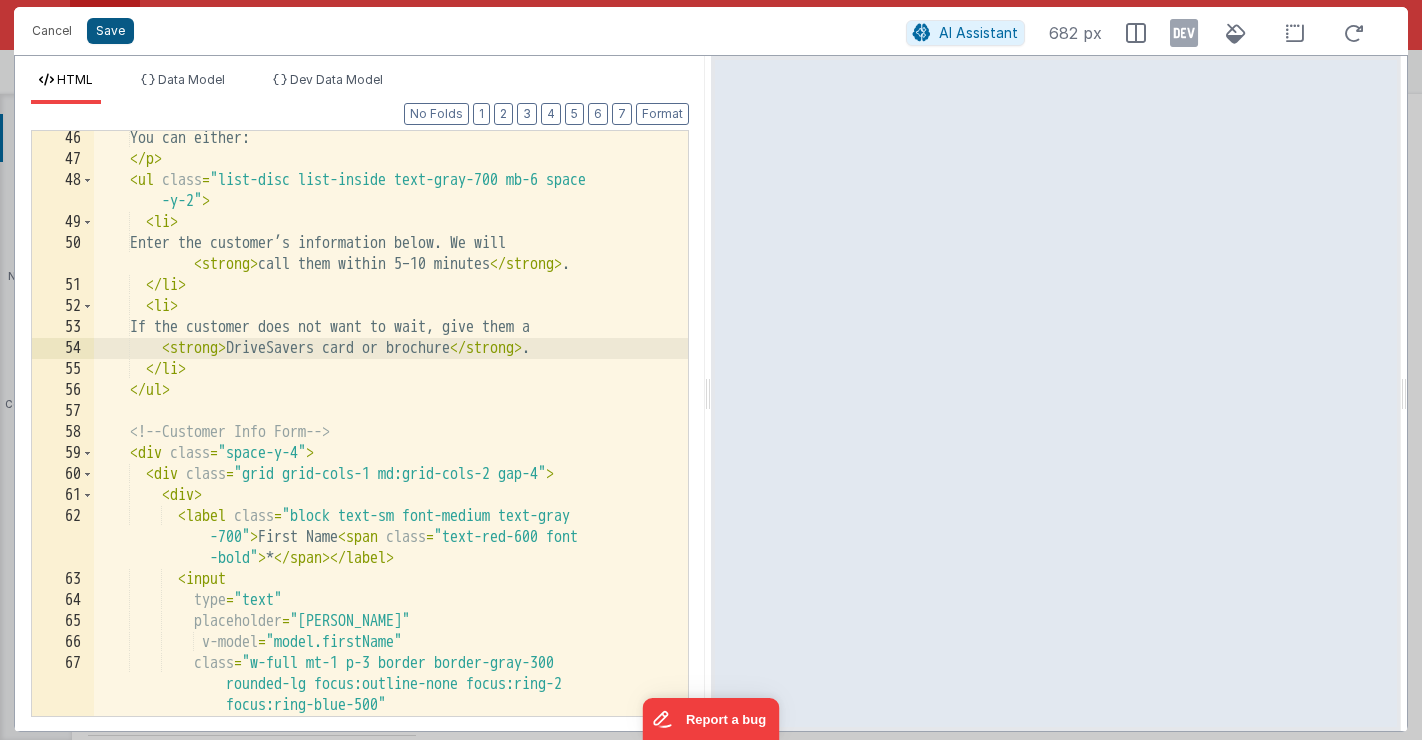 click on "Save" at bounding box center [110, 31] 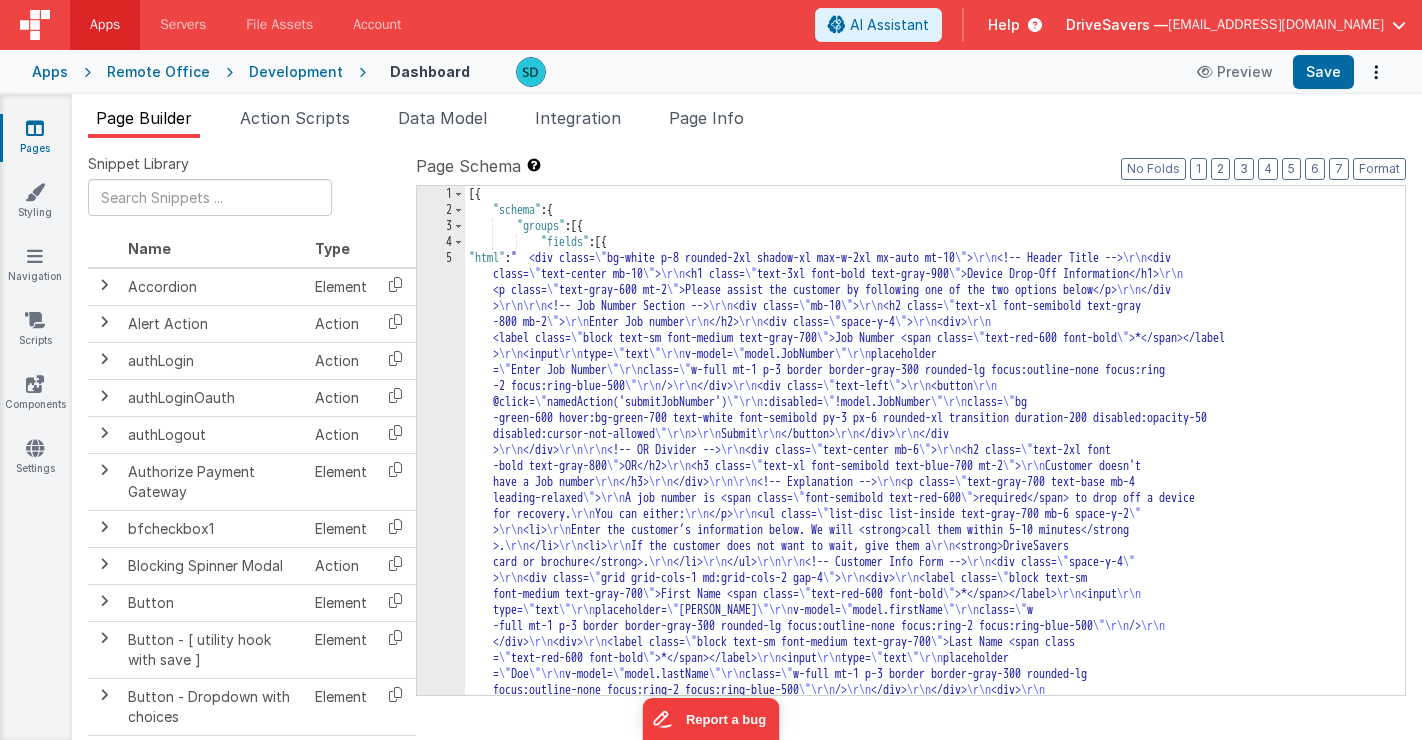 click on "Development" at bounding box center (296, 72) 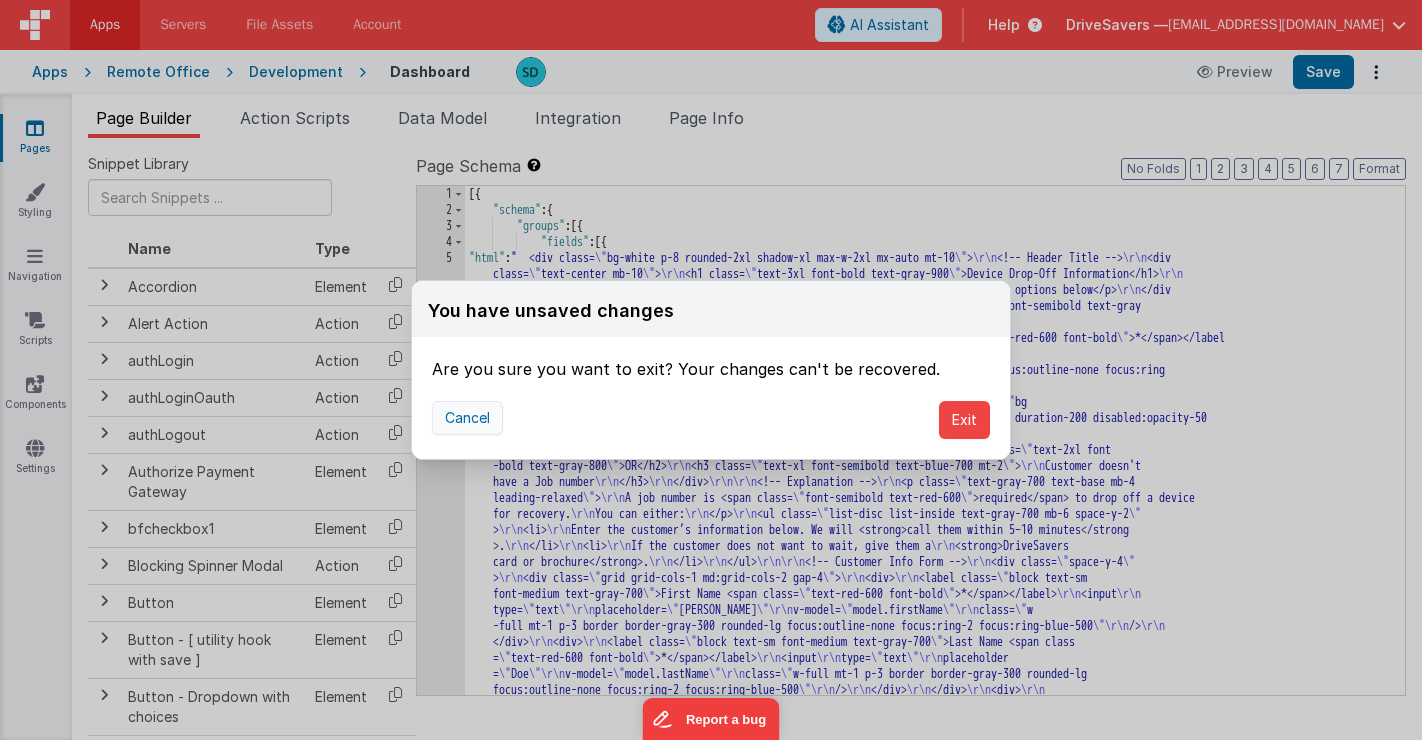 click on "Cancel" at bounding box center (467, 418) 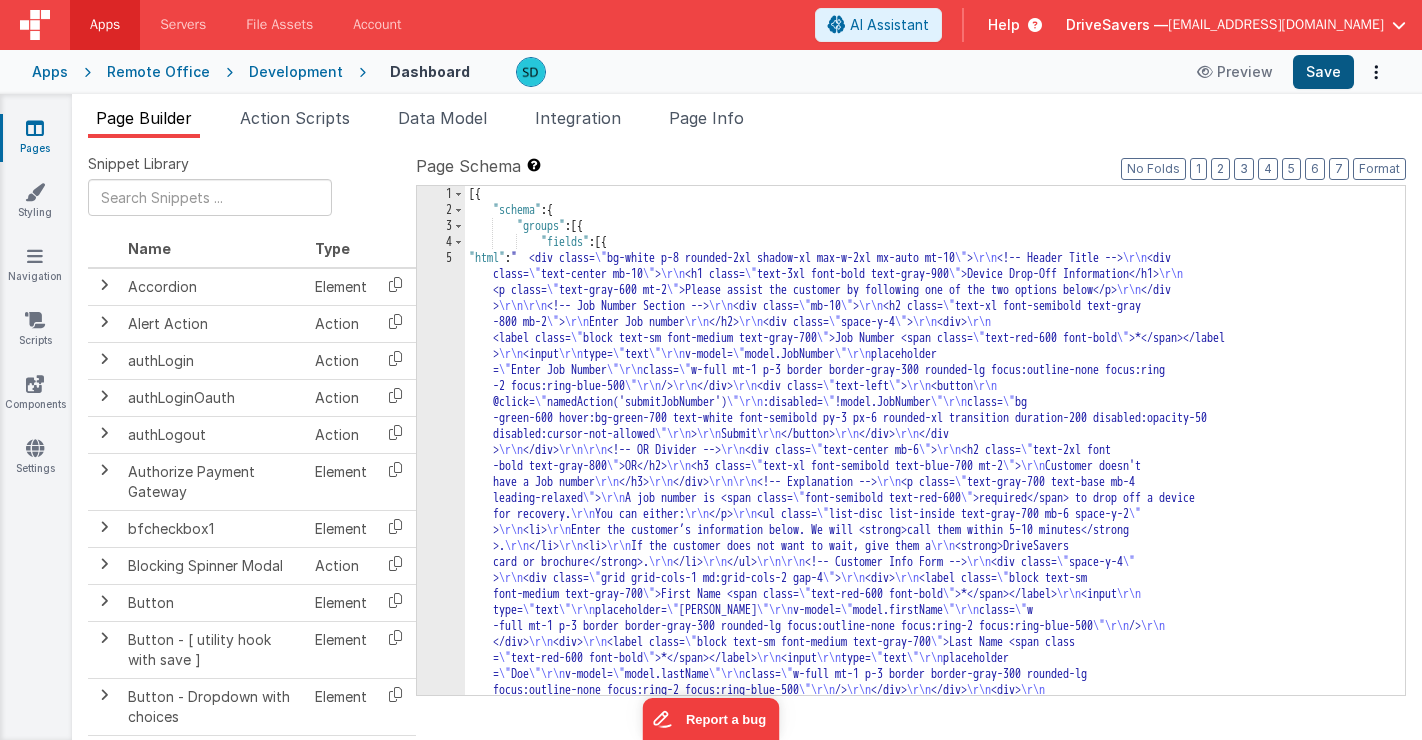 click on "Save" at bounding box center [1323, 72] 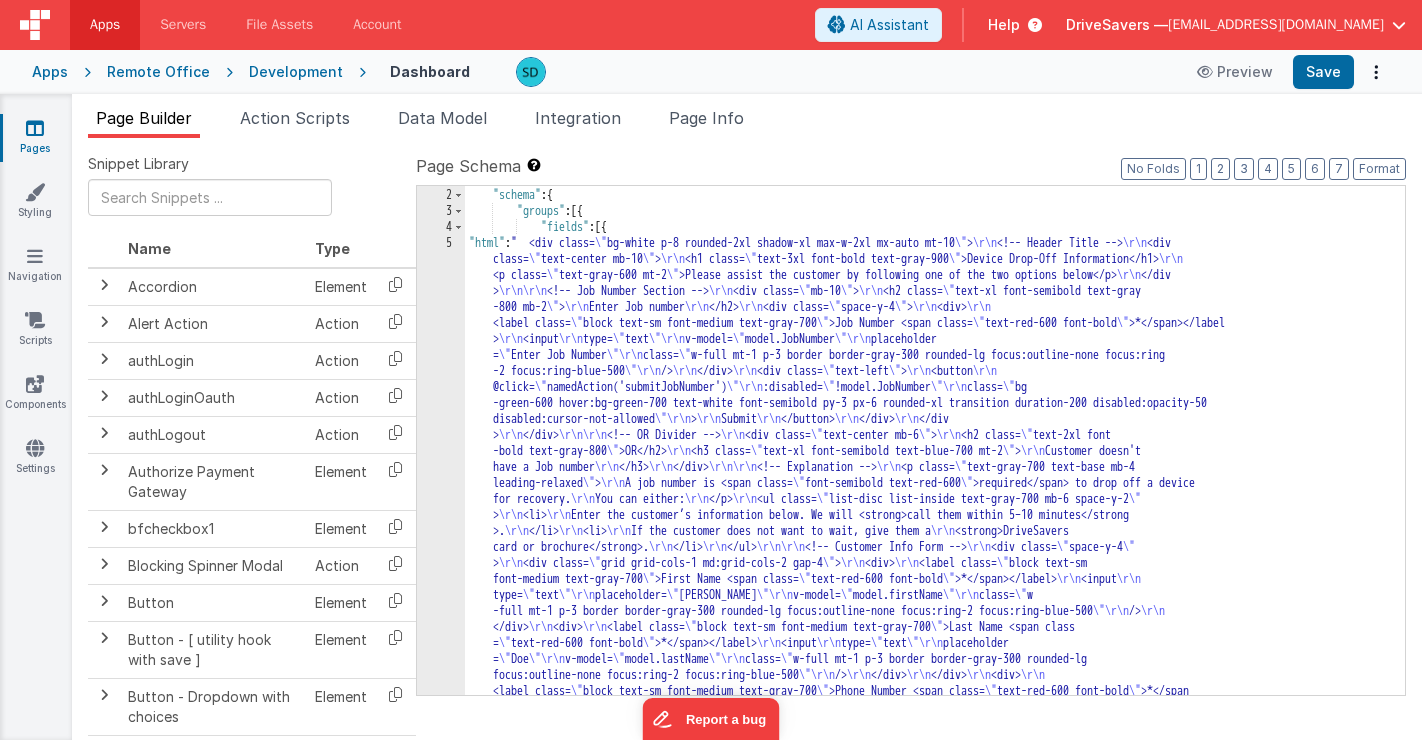 scroll, scrollTop: 15, scrollLeft: 0, axis: vertical 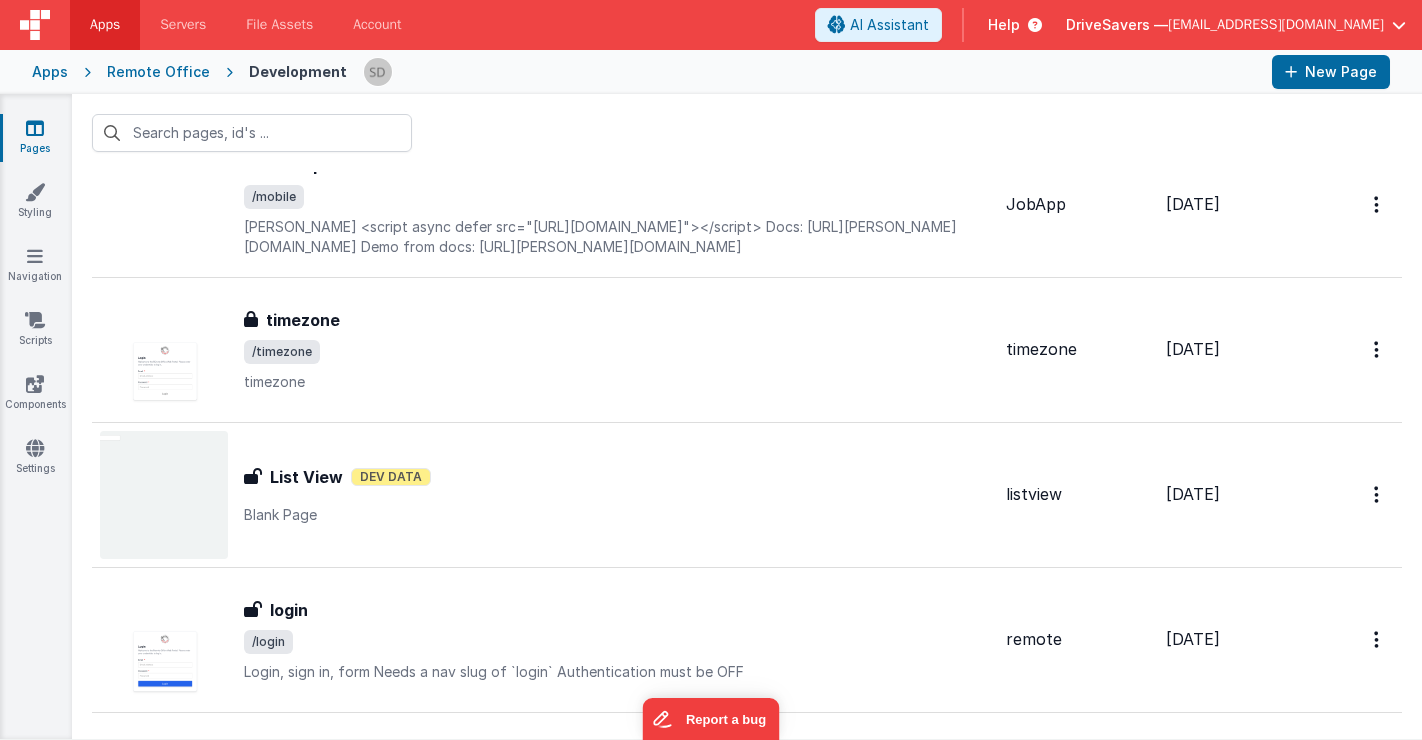click on "Remote Office" at bounding box center [158, 72] 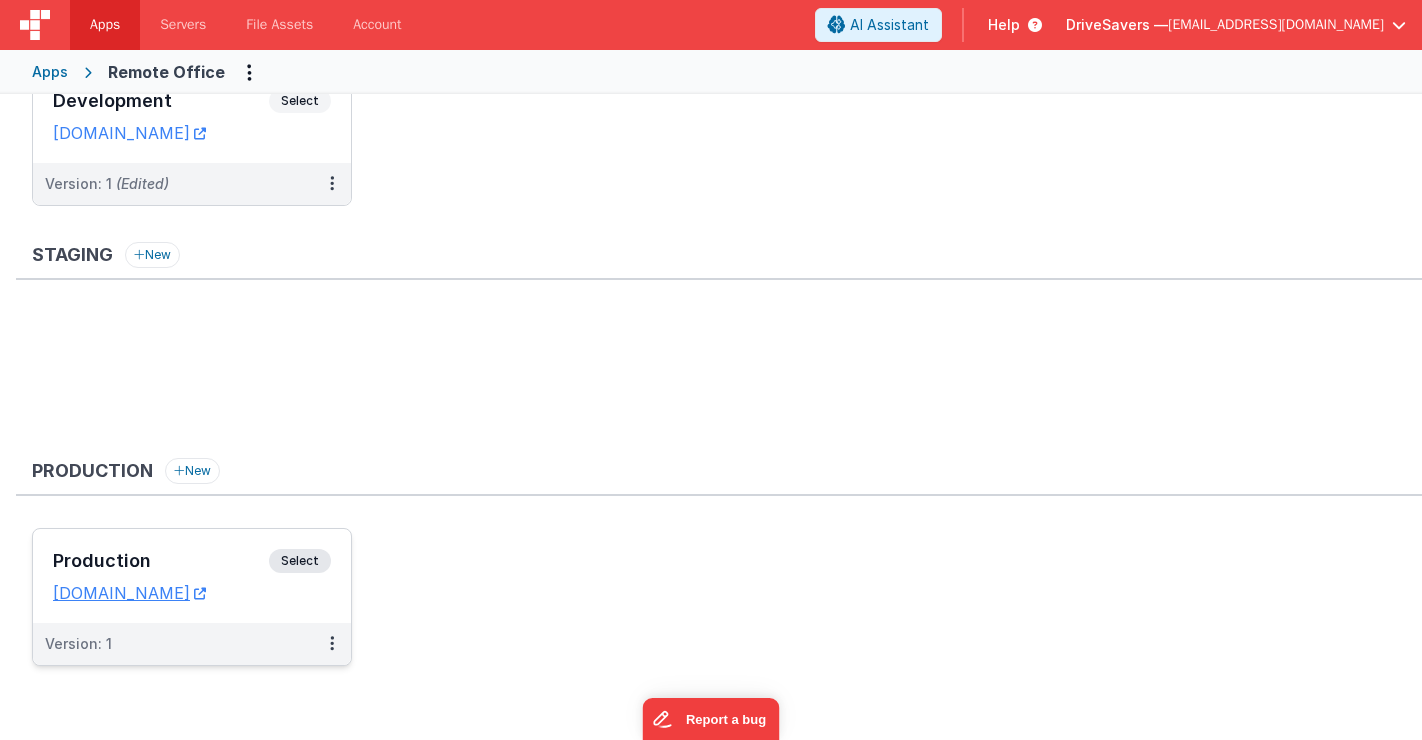 scroll, scrollTop: 116, scrollLeft: 0, axis: vertical 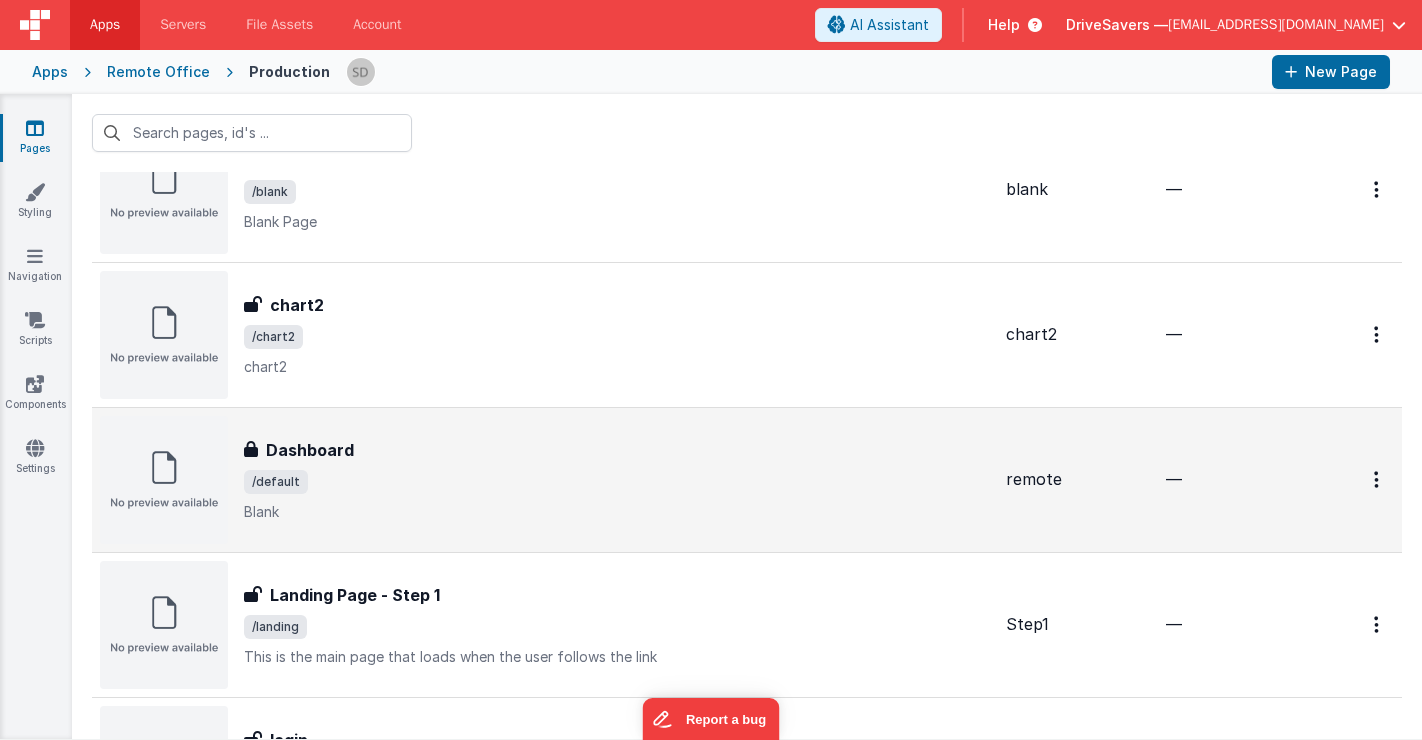 click on "Dashboard" at bounding box center [310, 450] 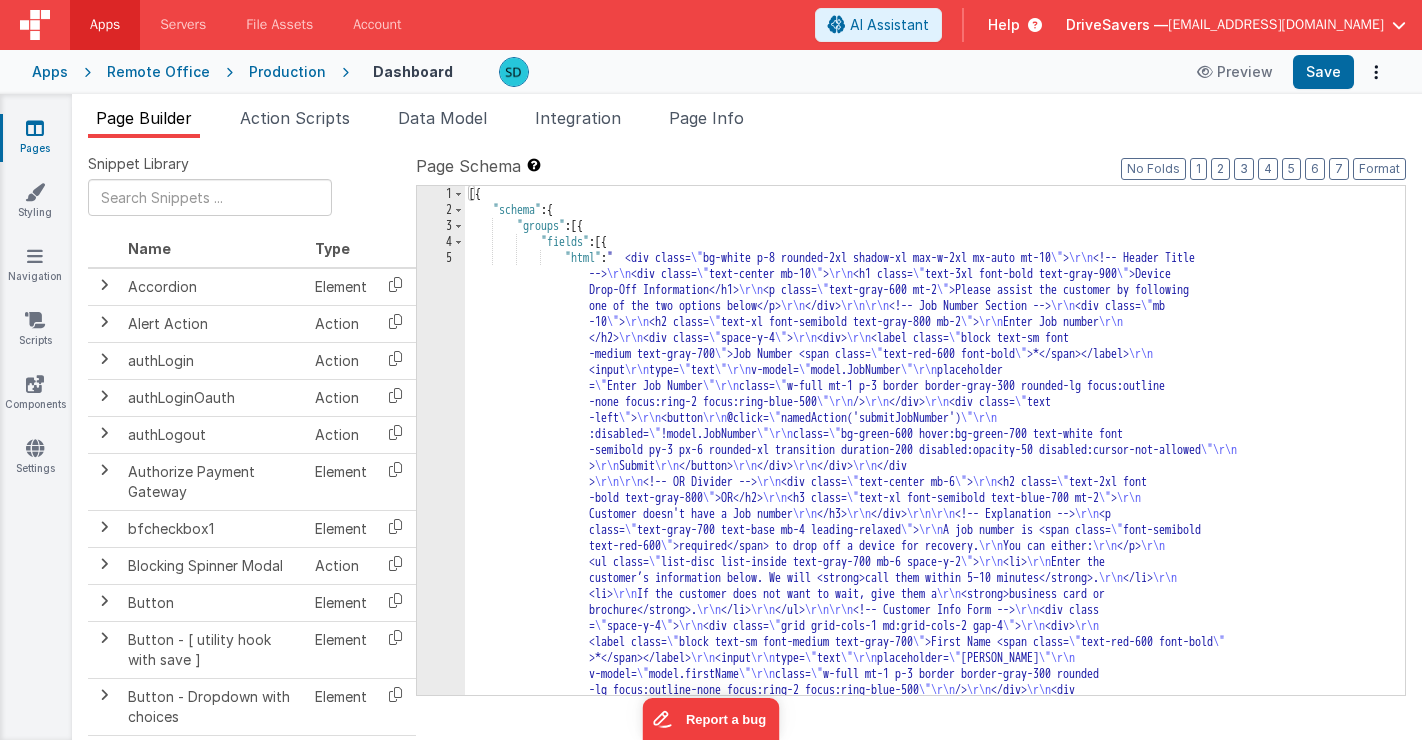 click on "5" at bounding box center [441, 610] 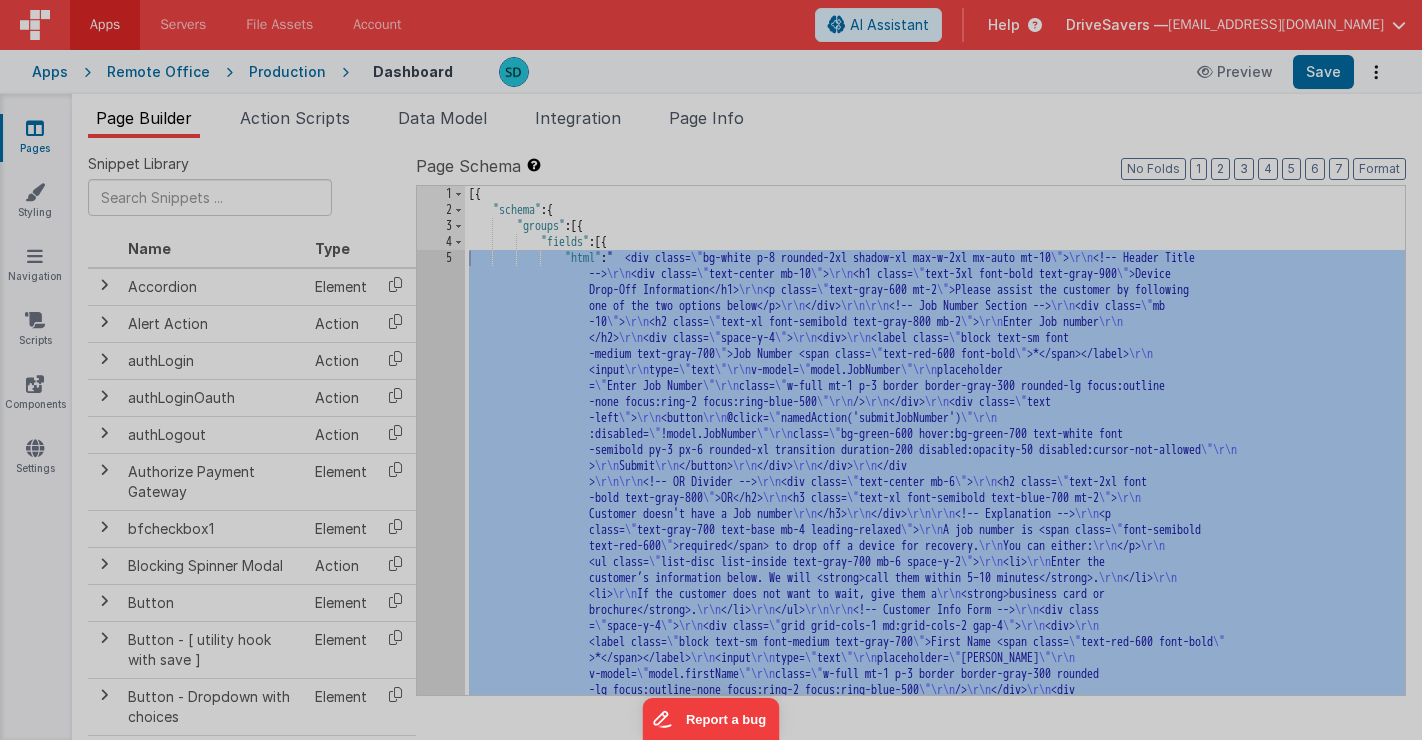 click on "1 2 3 4 5 6 7 8 9 10 11 12 13 14 15    < div   class = "bg-white p-8 rounded        -2xl shadow-xl max-w-2xl mx        -auto mt-10" >      <!--  Header Title  -->      < div   class = "text-center mb-10" >         < h1   class = "text-3xl font-bold             text-gray-900" > Device Drop            -Off Information </ h1 >         < p   class = "text-gray-600 mt-2"            > Please assist the customer             by following one of the two             options below </ p >      </ div >      <!--  Job Number Section  -->      < div   class = "mb-10" >         < h2   class = "text-xl font            -semibold text-gray-800 mb            -2" >          Enter Job number         </ h2 >         < div   class = "space-y-4" >           < div >              < label   class = "block text-sm                 font-medium text-gray                -700" > Job Number  < span                  class" at bounding box center [360, 403] 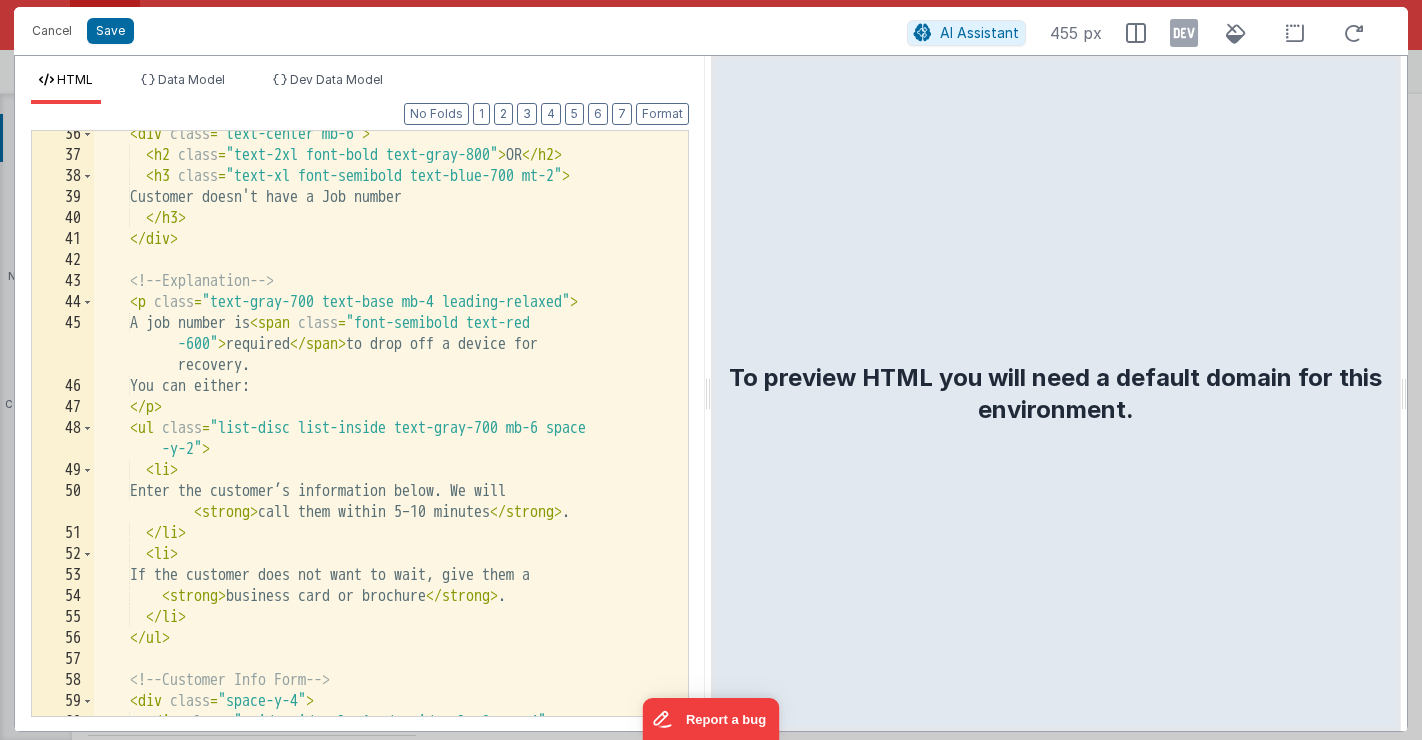 scroll, scrollTop: 994, scrollLeft: 0, axis: vertical 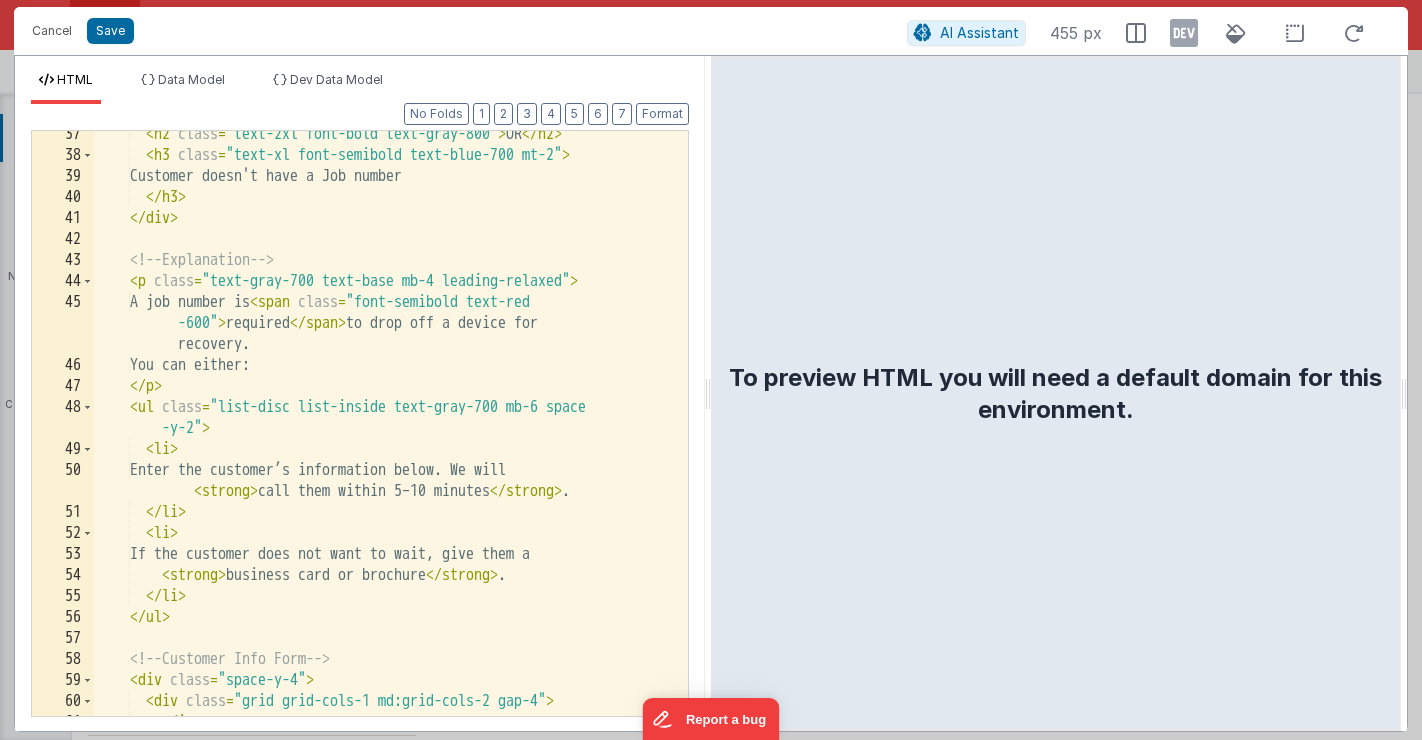 click on "< h2   class = "text-2xl font-bold text-gray-800" > OR </ h2 >         < h3   class = "text-xl font-semibold text-blue-700 mt-2" >          Customer doesn't have a Job number         </ h3 >      </ div >      <!--  Explanation  -->      < p   class = "text-gray-700 text-base mb-4 leading-relaxed" >        A job number is  < span   class = "font-semibold text-red            -600" > required </ span >  to drop off a device for             recovery.        You can either:      </ p >      < ul   class = "list-disc list-inside text-gray-700 mb-6 space          -y-2" >         < li >          Enter the customer’s information below. We will               < strong > call them within 5–10 minutes </ strong > .         </ li >         < li >          If the customer does not want to wait, give them a            < strong > business card or brochure </ strong > .         </ li >      </ ul >      <!--  Customer Info Form  -->      < div   class = "space-y-4" >" at bounding box center [391, 437] 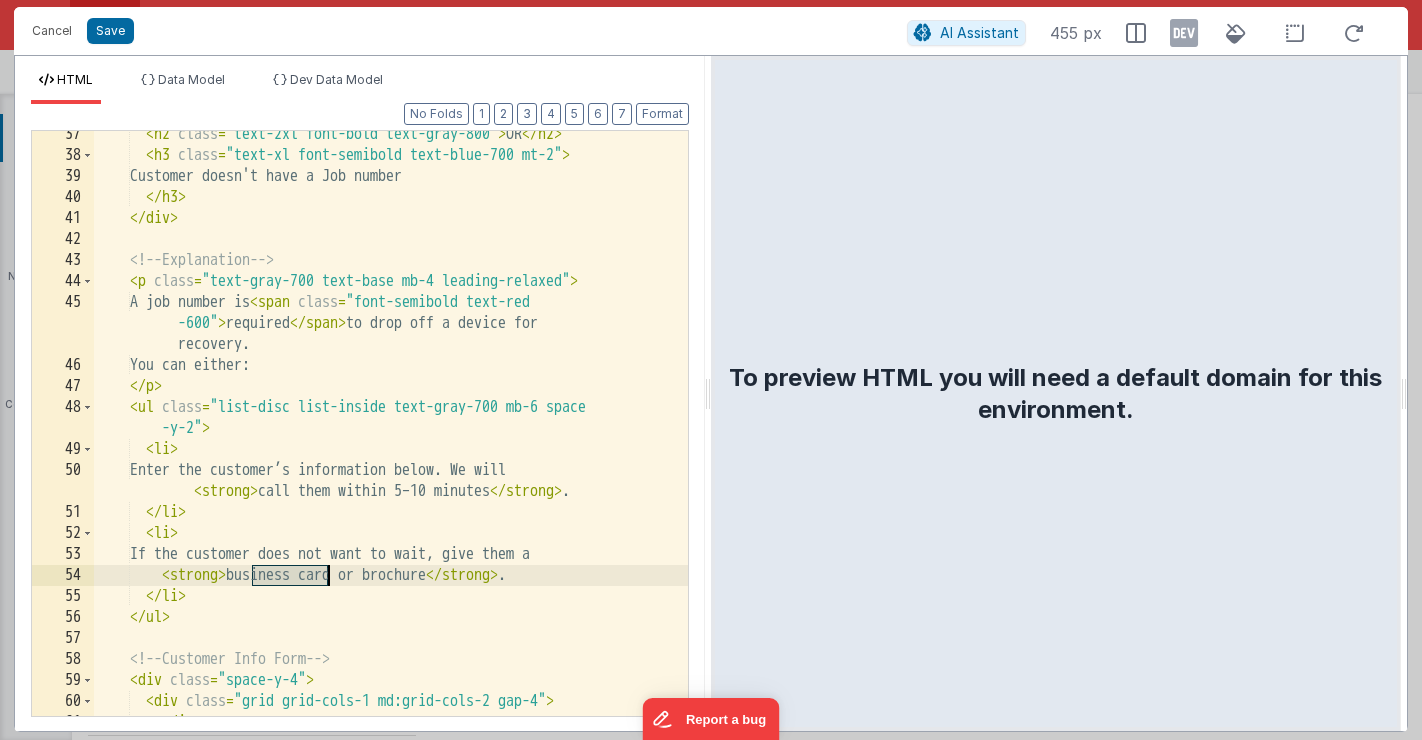 click on "< h2   class = "text-2xl font-bold text-gray-800" > OR </ h2 >         < h3   class = "text-xl font-semibold text-blue-700 mt-2" >          Customer doesn't have a Job number         </ h3 >      </ div >      <!--  Explanation  -->      < p   class = "text-gray-700 text-base mb-4 leading-relaxed" >        A job number is  < span   class = "font-semibold text-red            -600" > required </ span >  to drop off a device for             recovery.        You can either:      </ p >      < ul   class = "list-disc list-inside text-gray-700 mb-6 space          -y-2" >         < li >          Enter the customer’s information below. We will               < strong > call them within 5–10 minutes </ strong > .         </ li >         < li >          If the customer does not want to wait, give them a            < strong > business card or brochure </ strong > .         </ li >      </ ul >      <!--  Customer Info Form  -->      < div   class = "space-y-4" >" at bounding box center (391, 437) 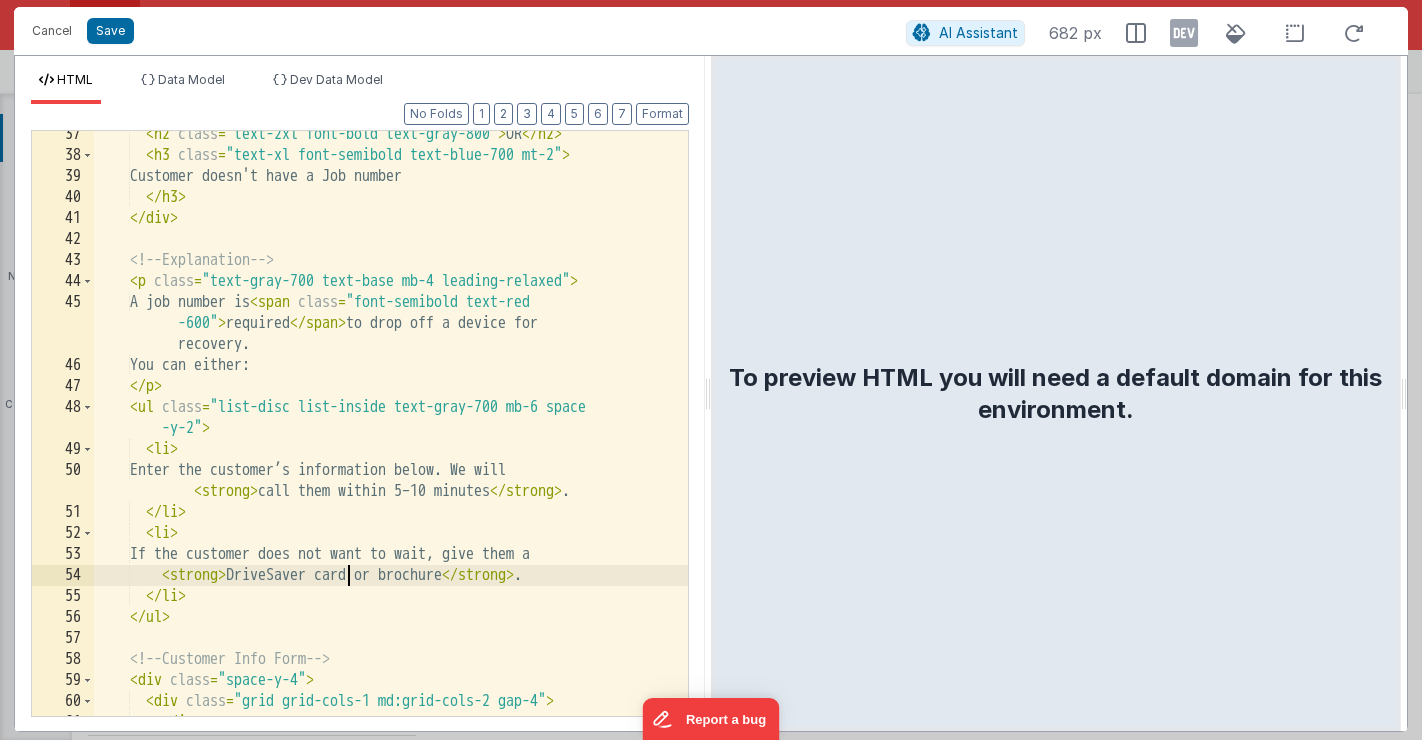 type 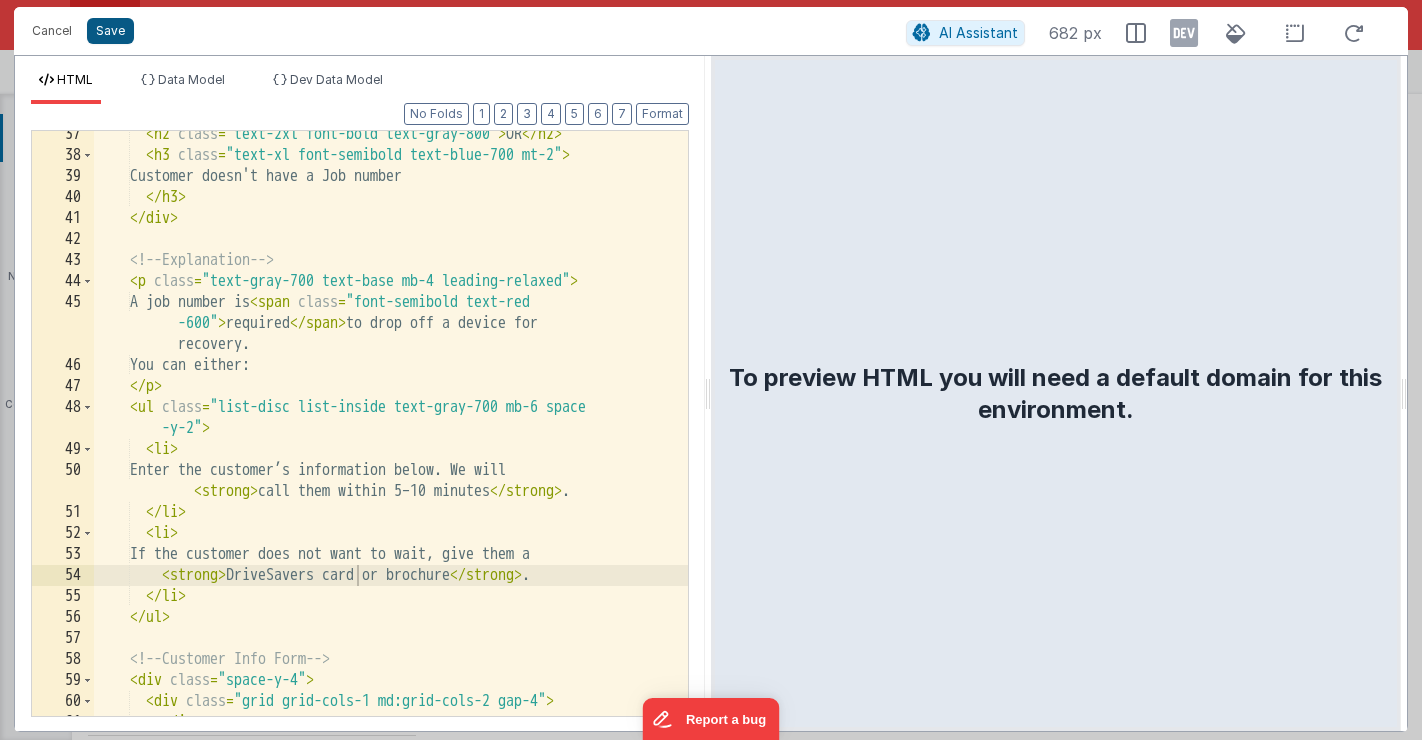 click on "Save" at bounding box center [110, 31] 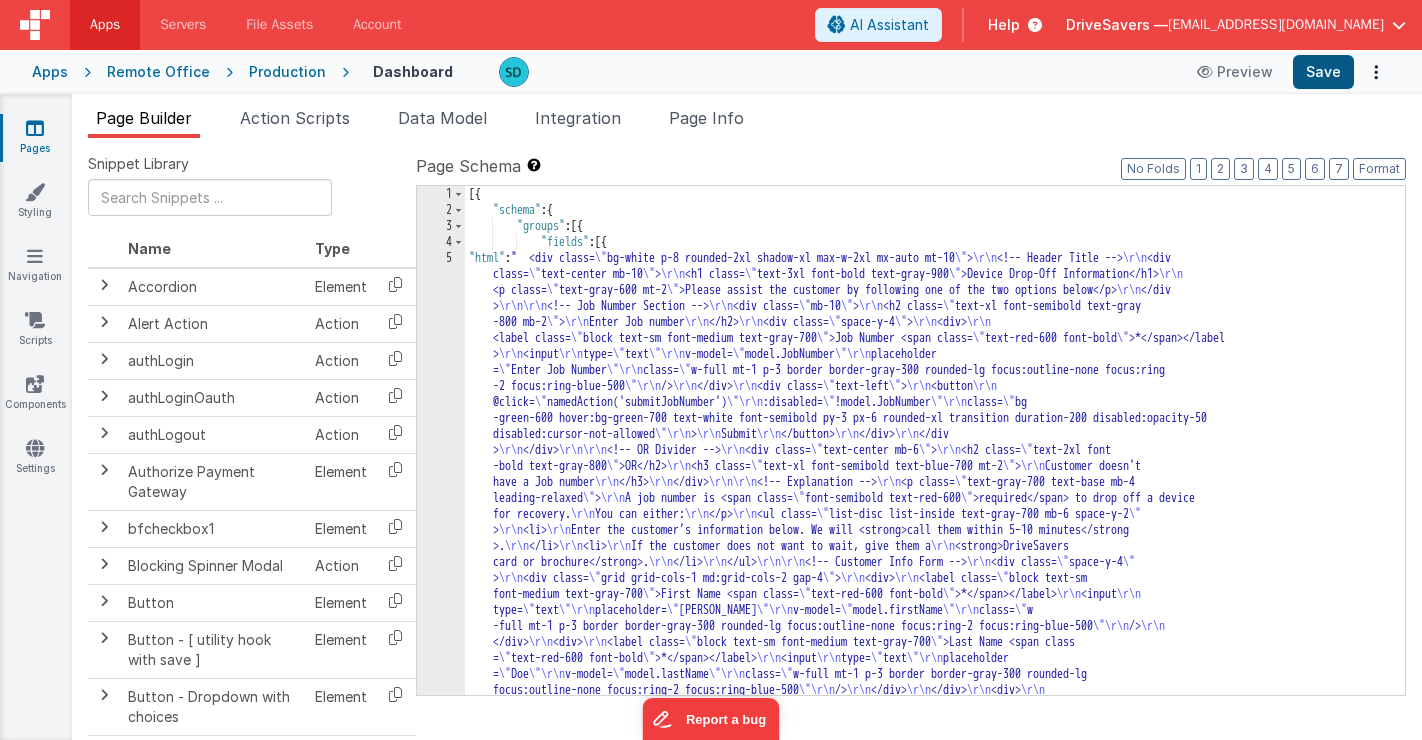 click on "Save" at bounding box center [1323, 72] 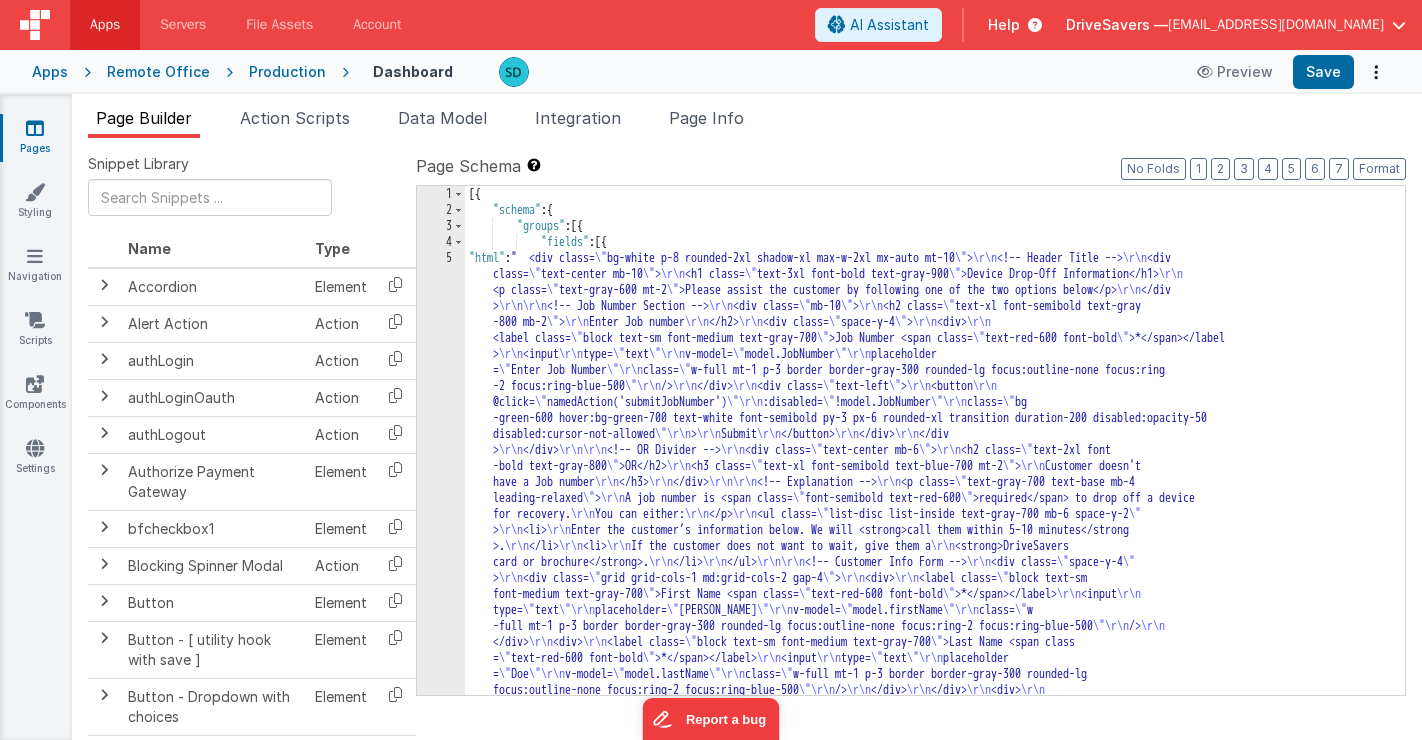 click on "Production" at bounding box center (287, 72) 